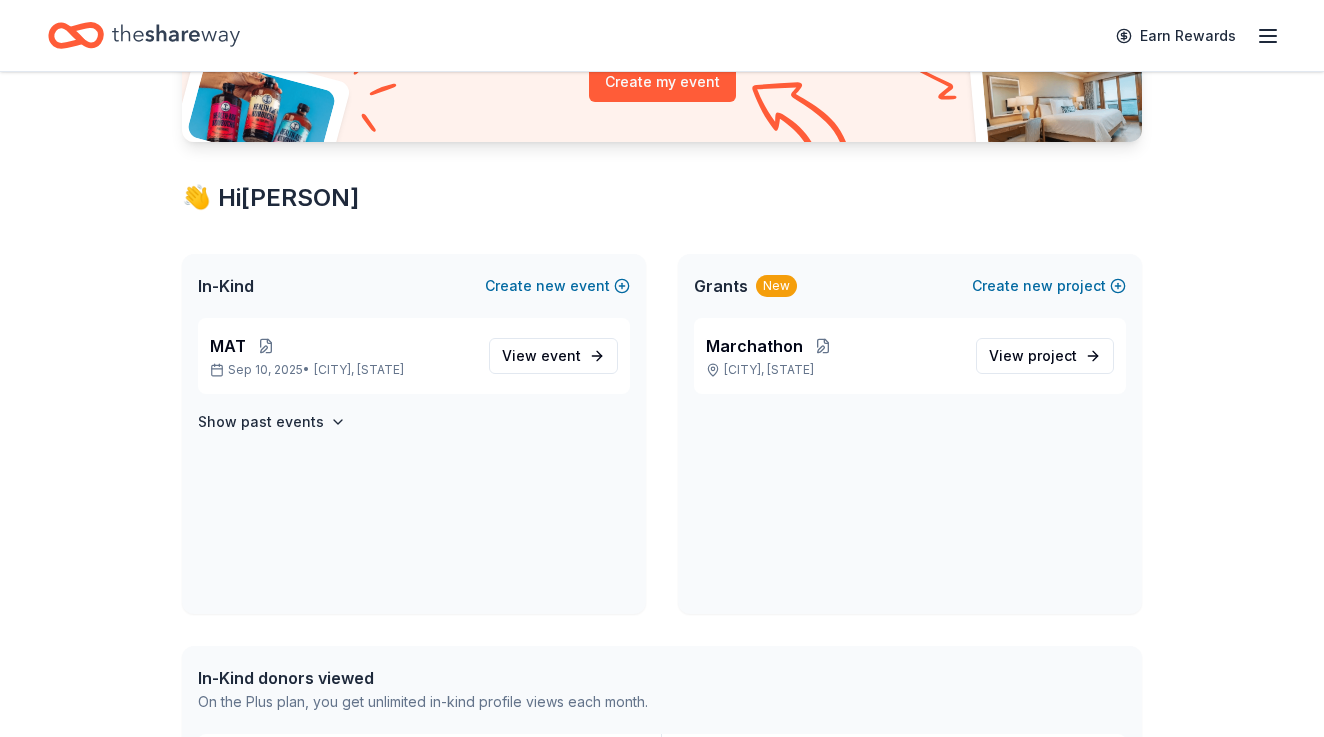 scroll, scrollTop: 263, scrollLeft: 0, axis: vertical 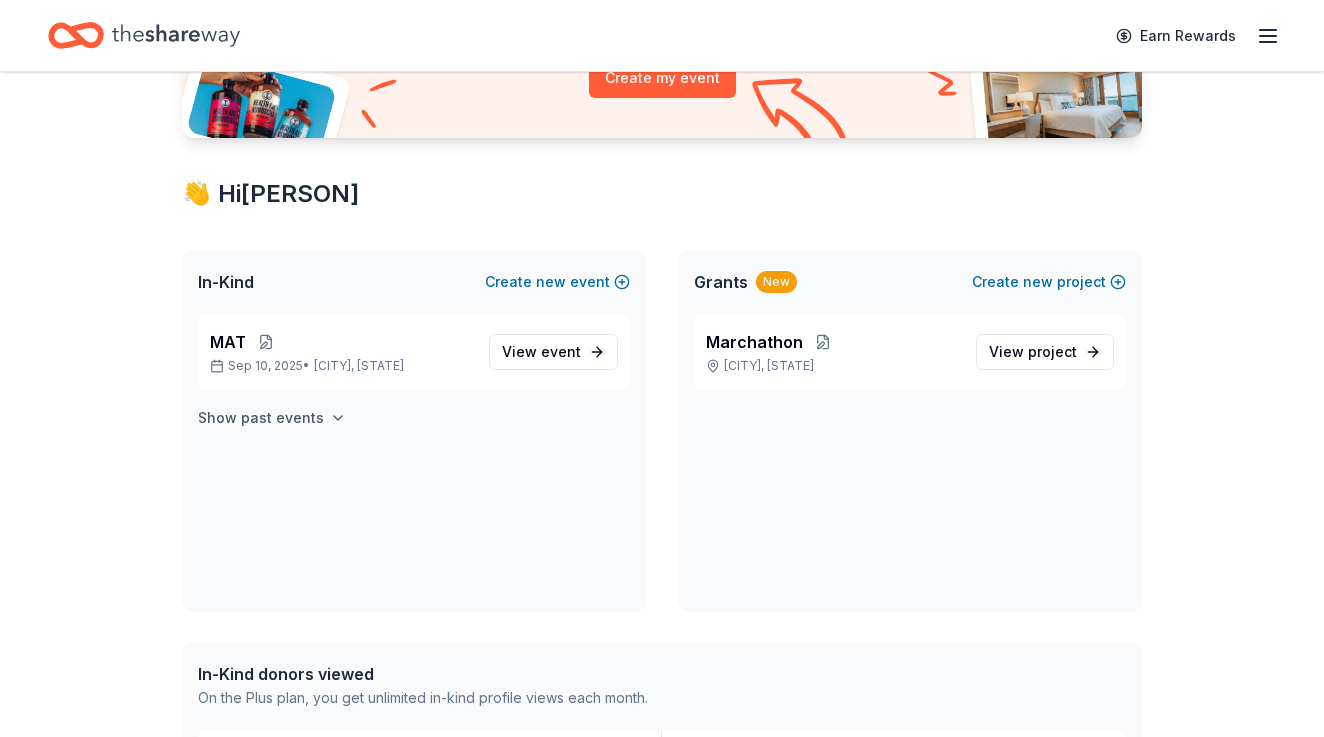 click on "Show past events" at bounding box center [261, 418] 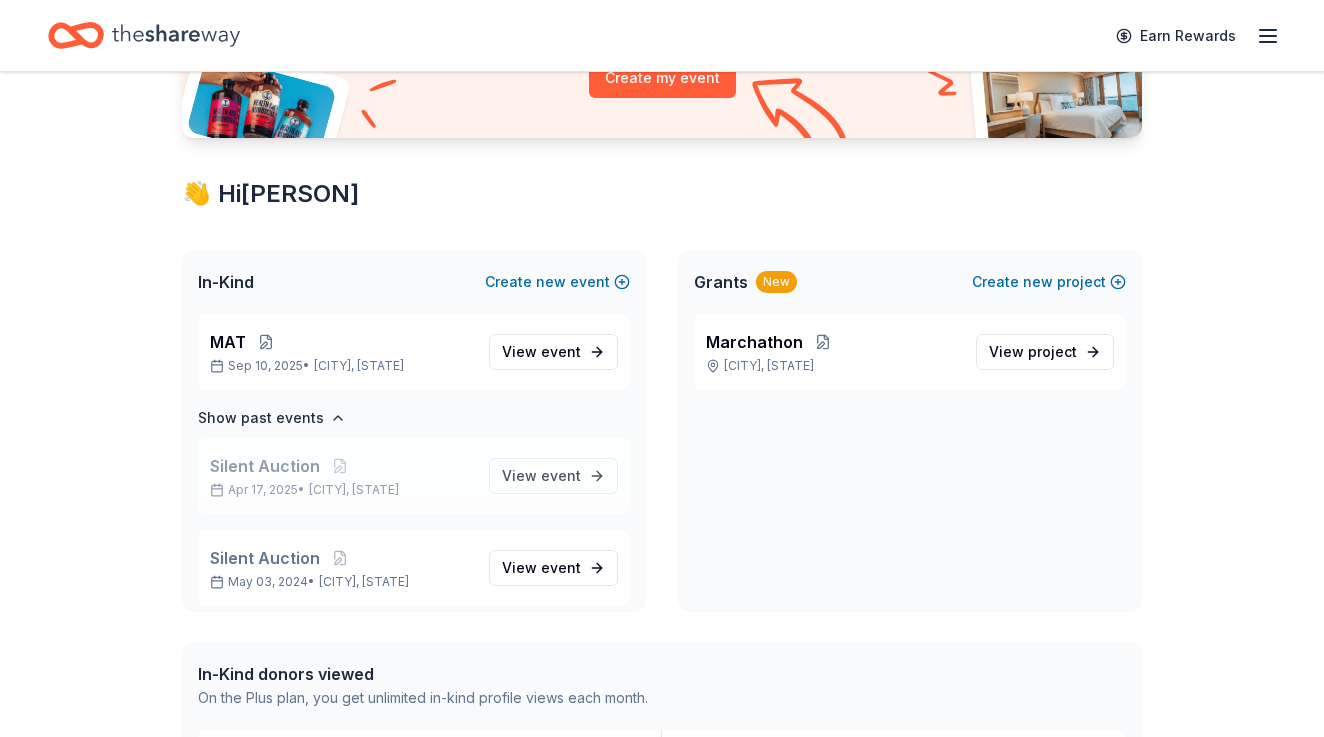 click on "Silent Auction [DATE] • [CITY], [STATE]" at bounding box center [341, 476] 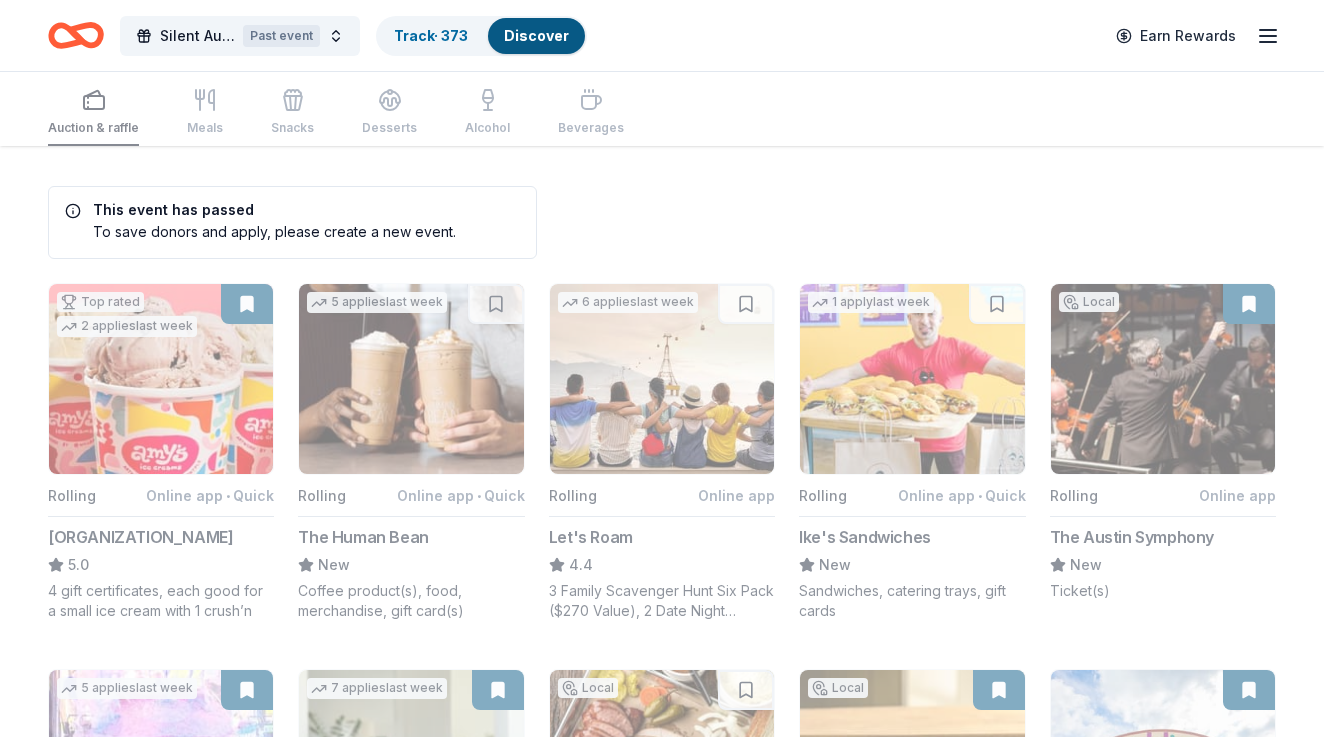 scroll, scrollTop: 0, scrollLeft: 0, axis: both 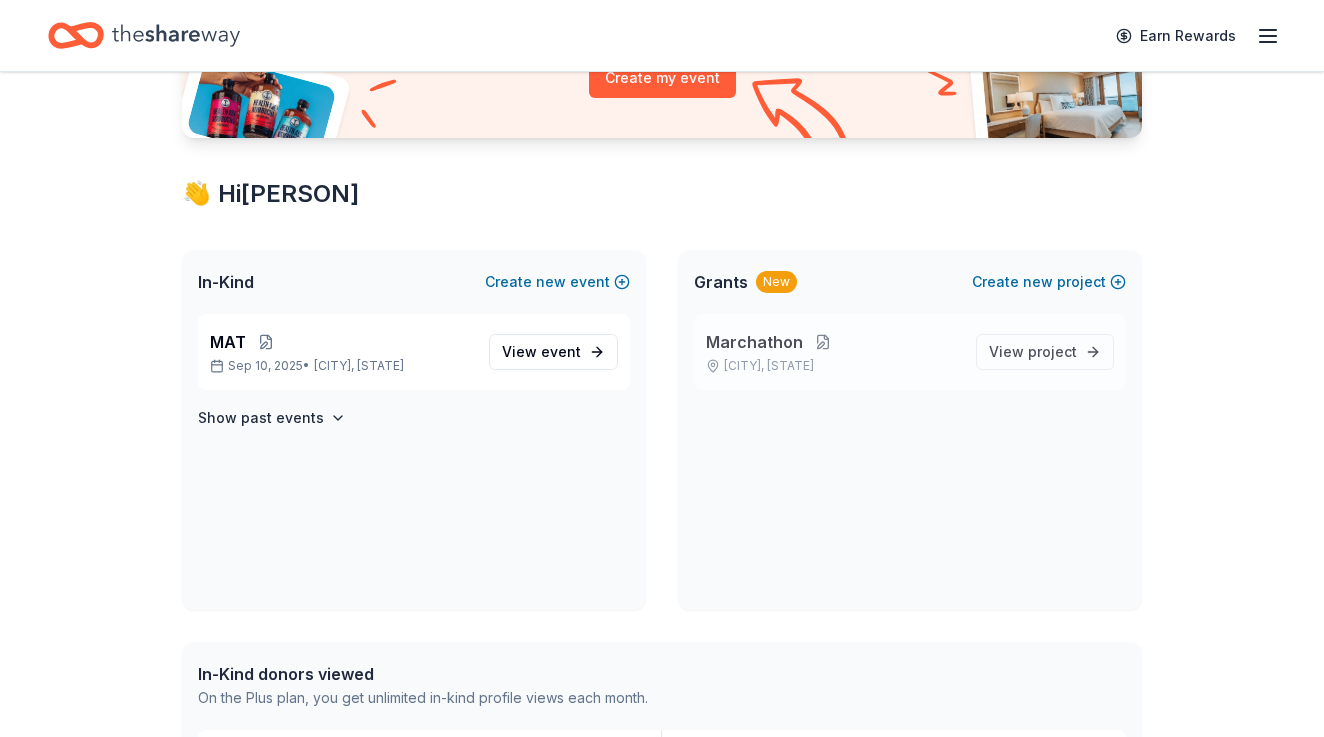 click at bounding box center (823, 342) 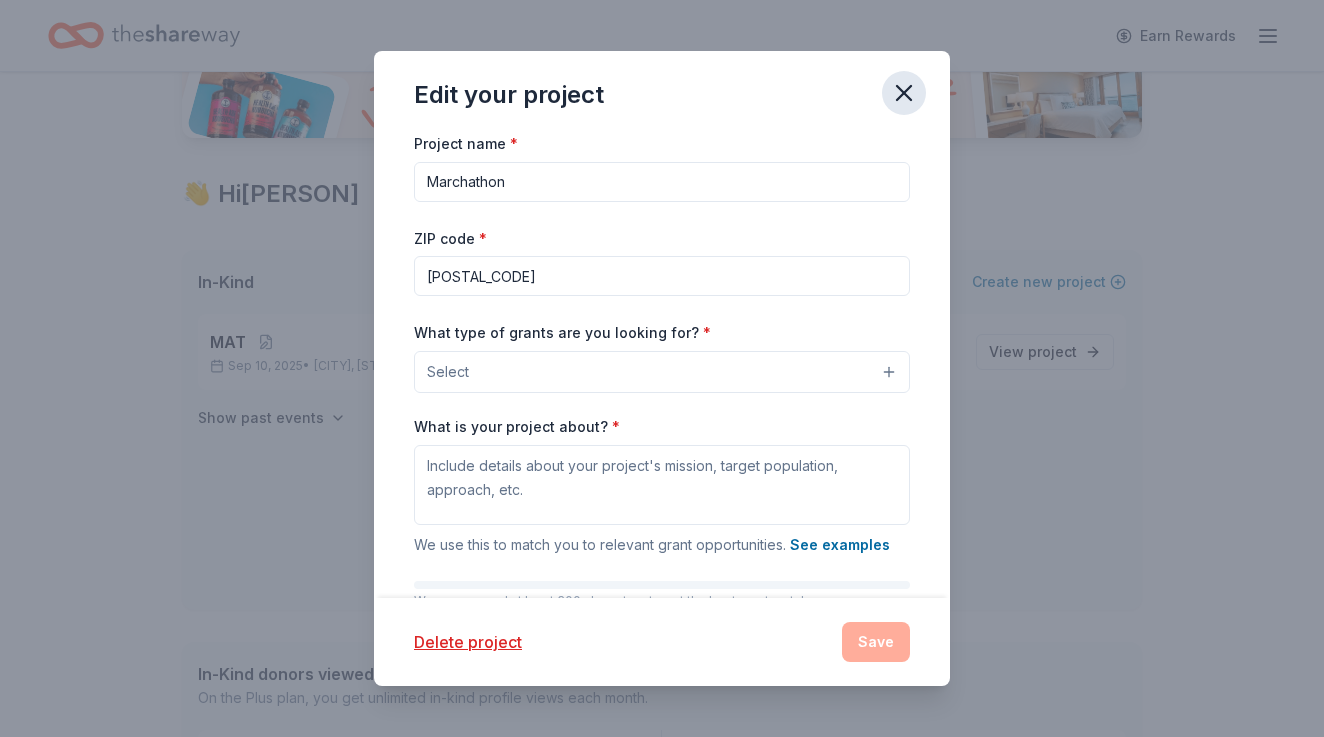 click 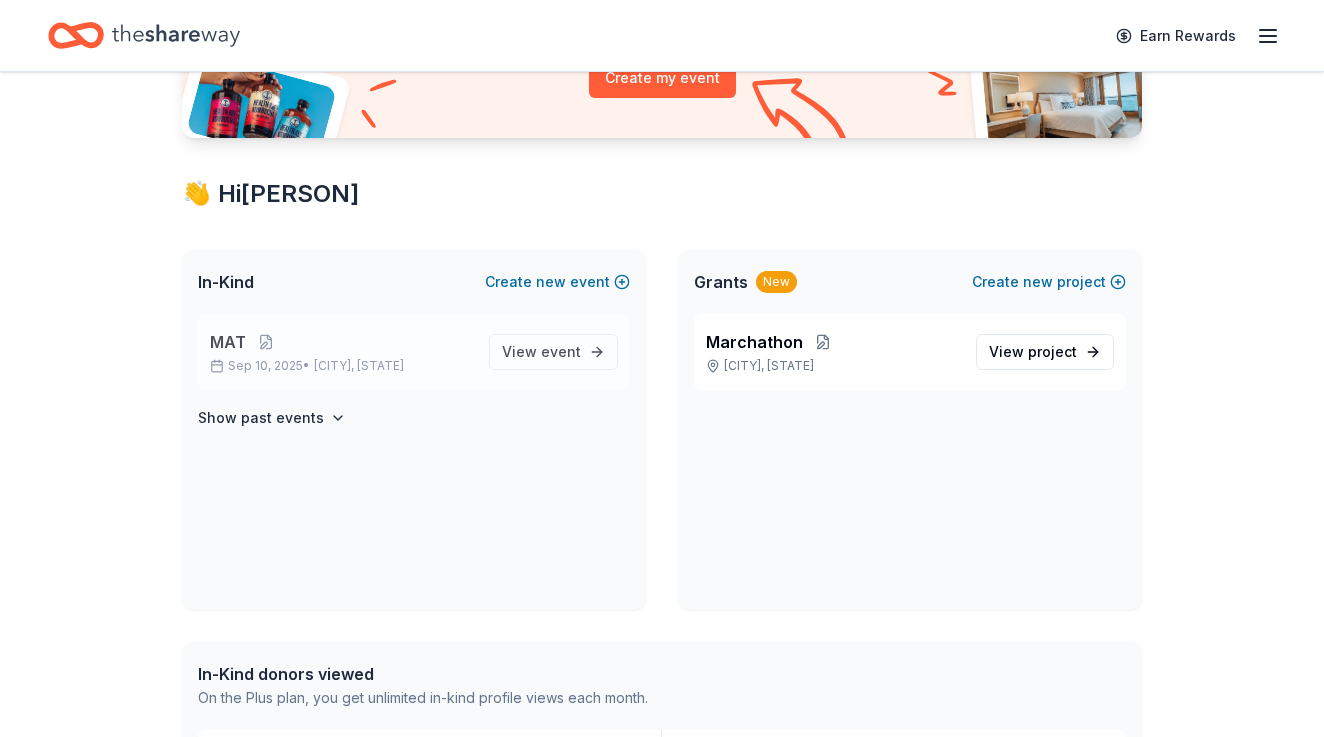 click on "MAT" at bounding box center [341, 342] 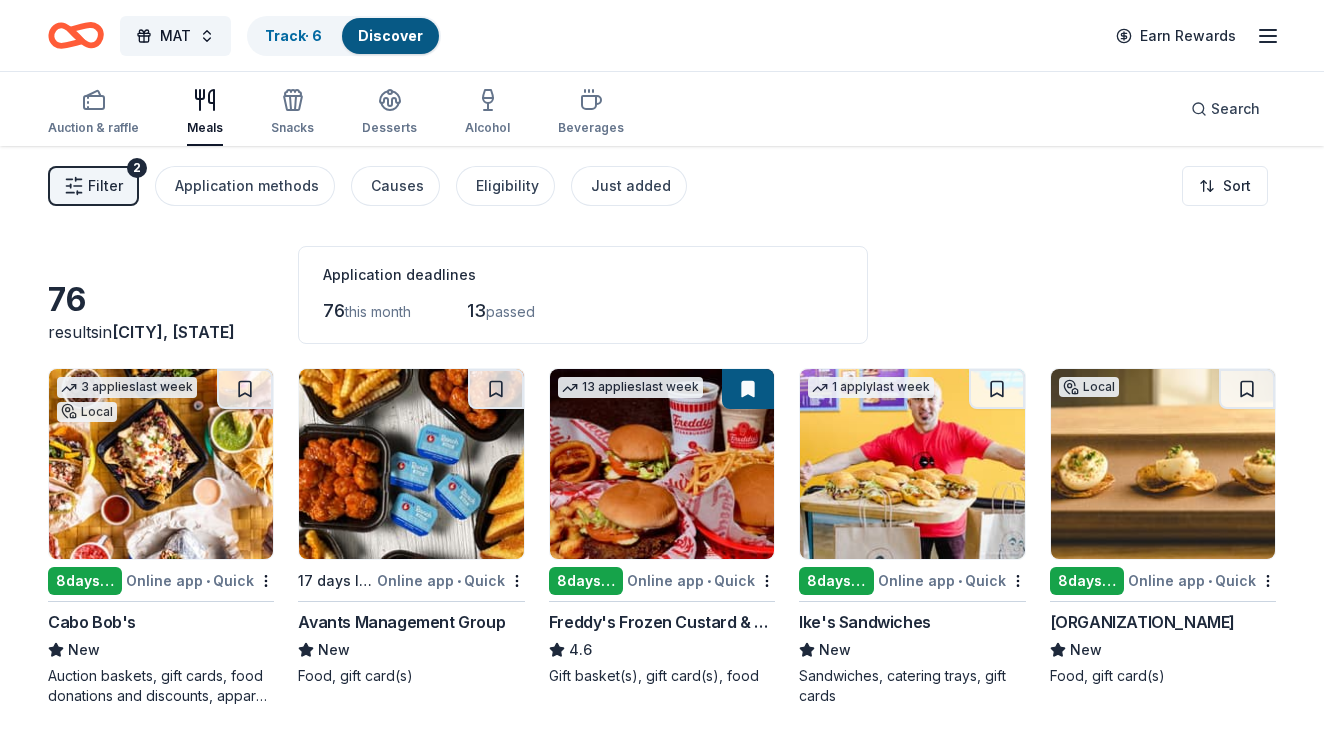 scroll, scrollTop: 0, scrollLeft: 0, axis: both 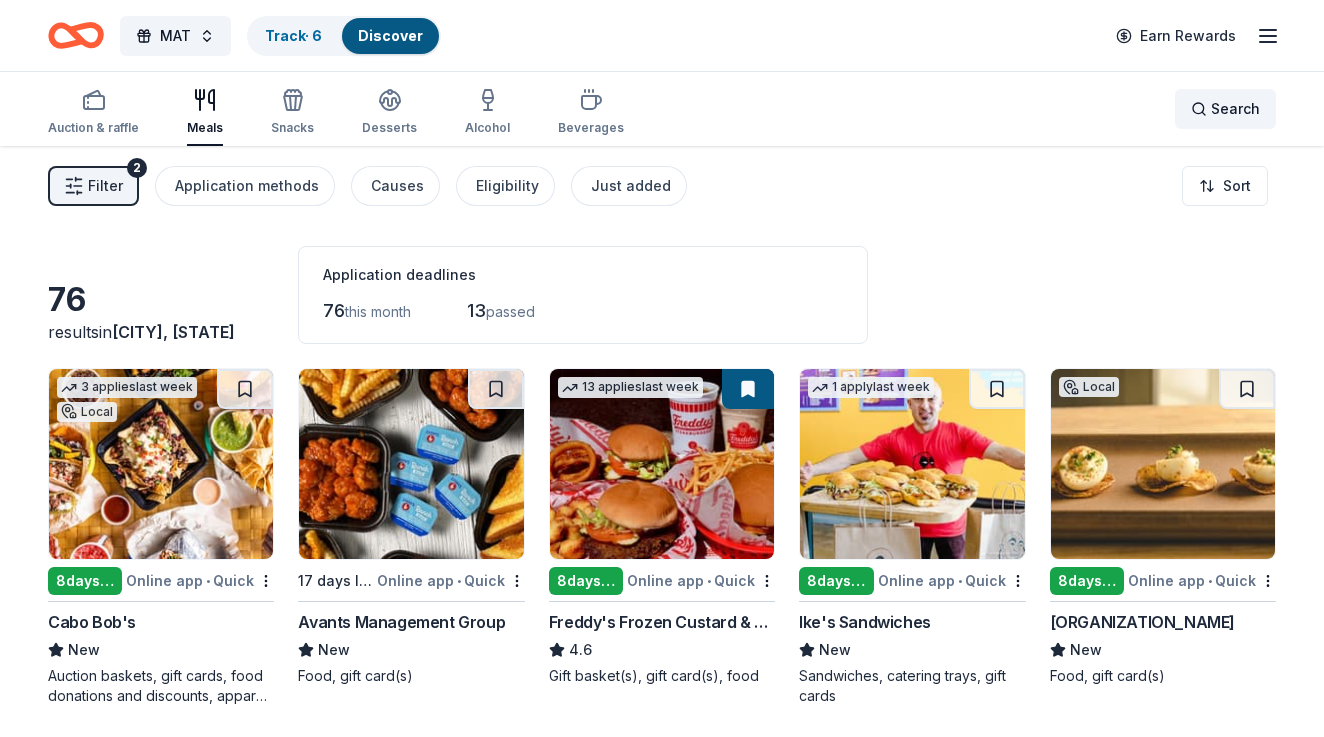 click on "Search" at bounding box center (1235, 109) 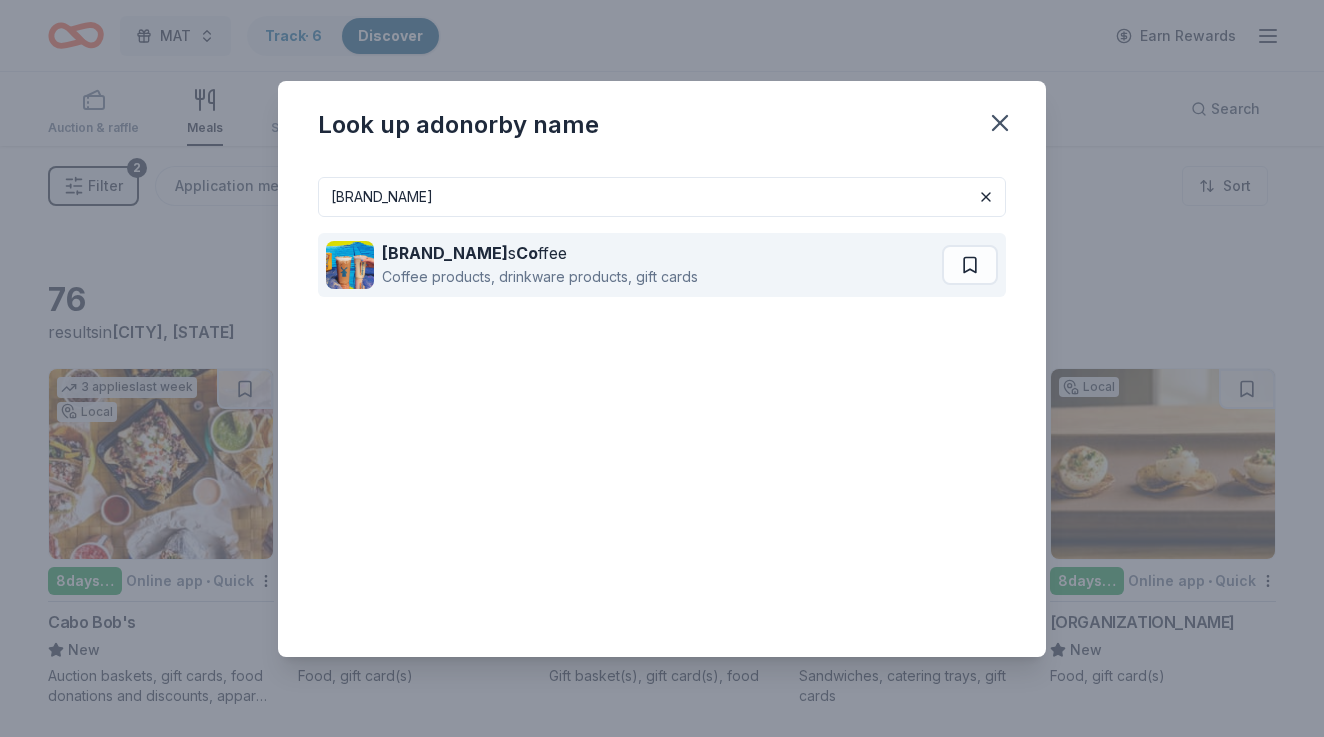 type on "Dutch bro" 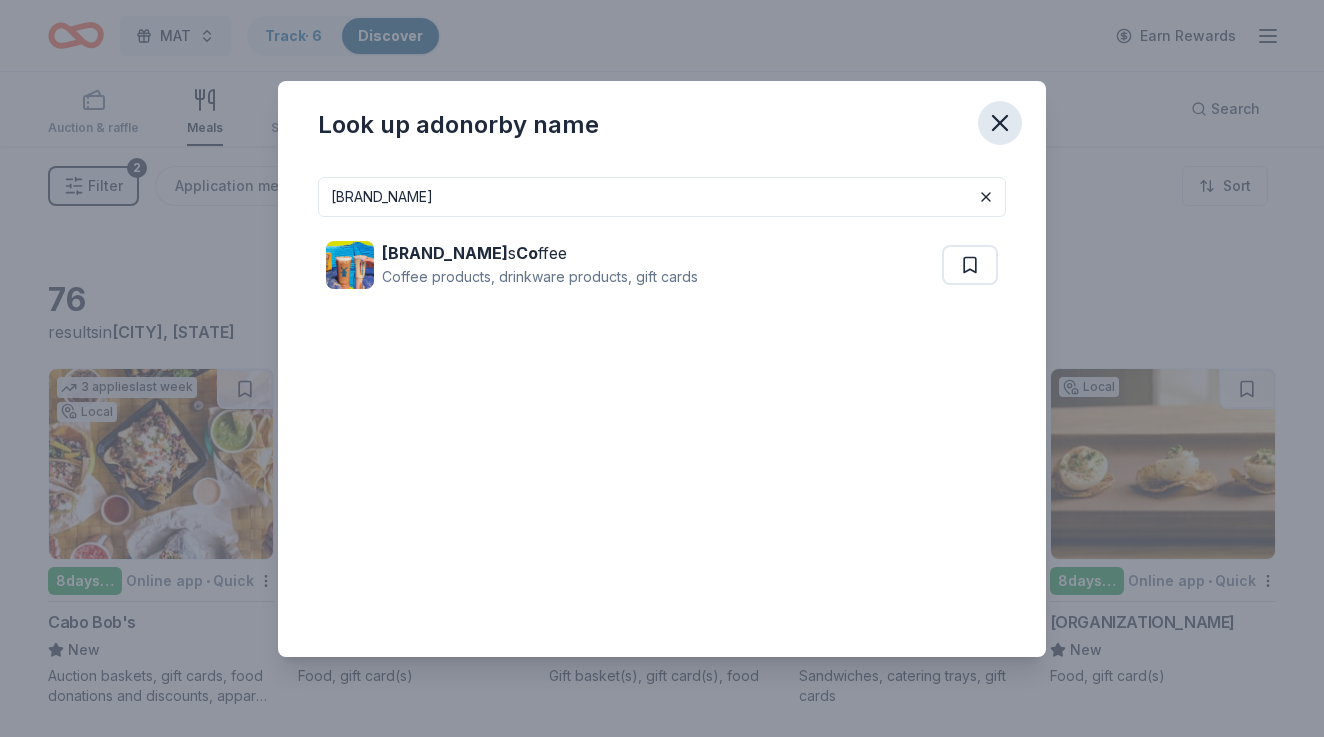 click 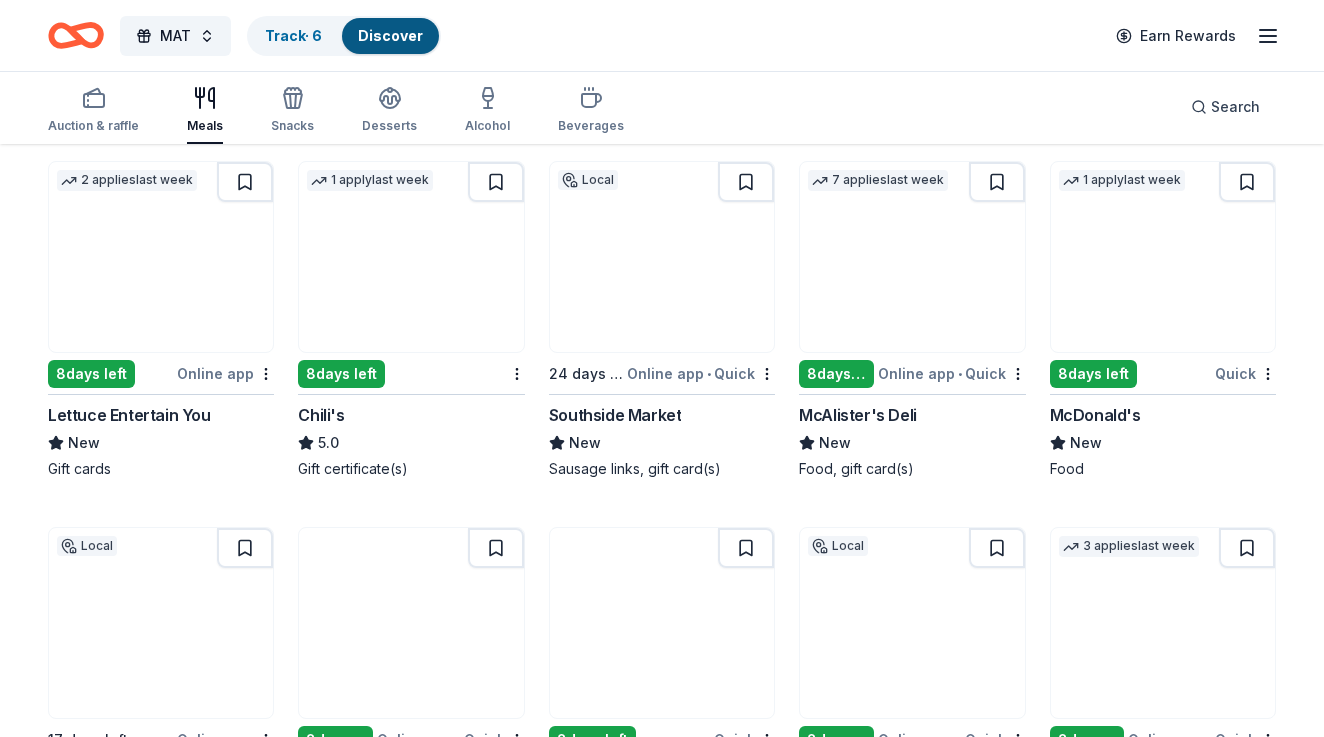 scroll, scrollTop: 1739, scrollLeft: 0, axis: vertical 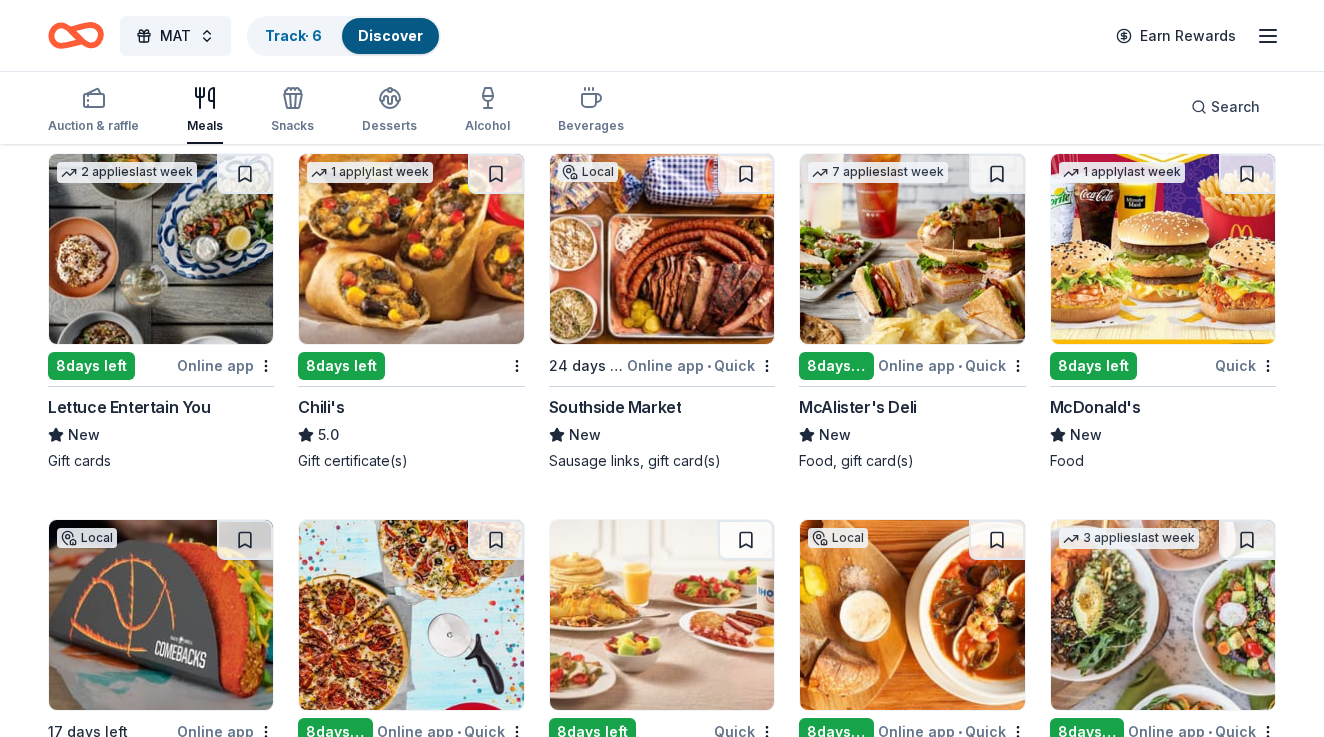 click on "7   applies  last week 8  days left Online app • Quick McAlister's Deli New Food, gift card(s)" at bounding box center [912, 312] 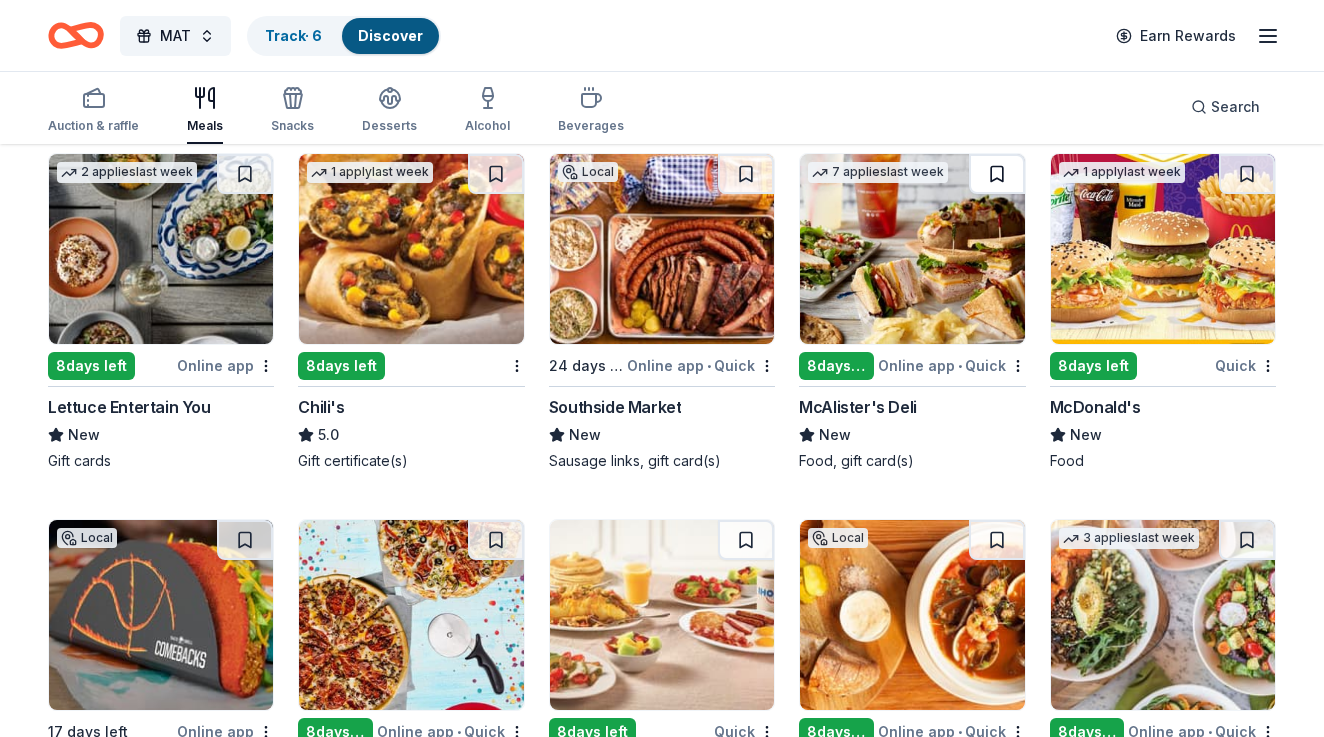 click at bounding box center (997, 174) 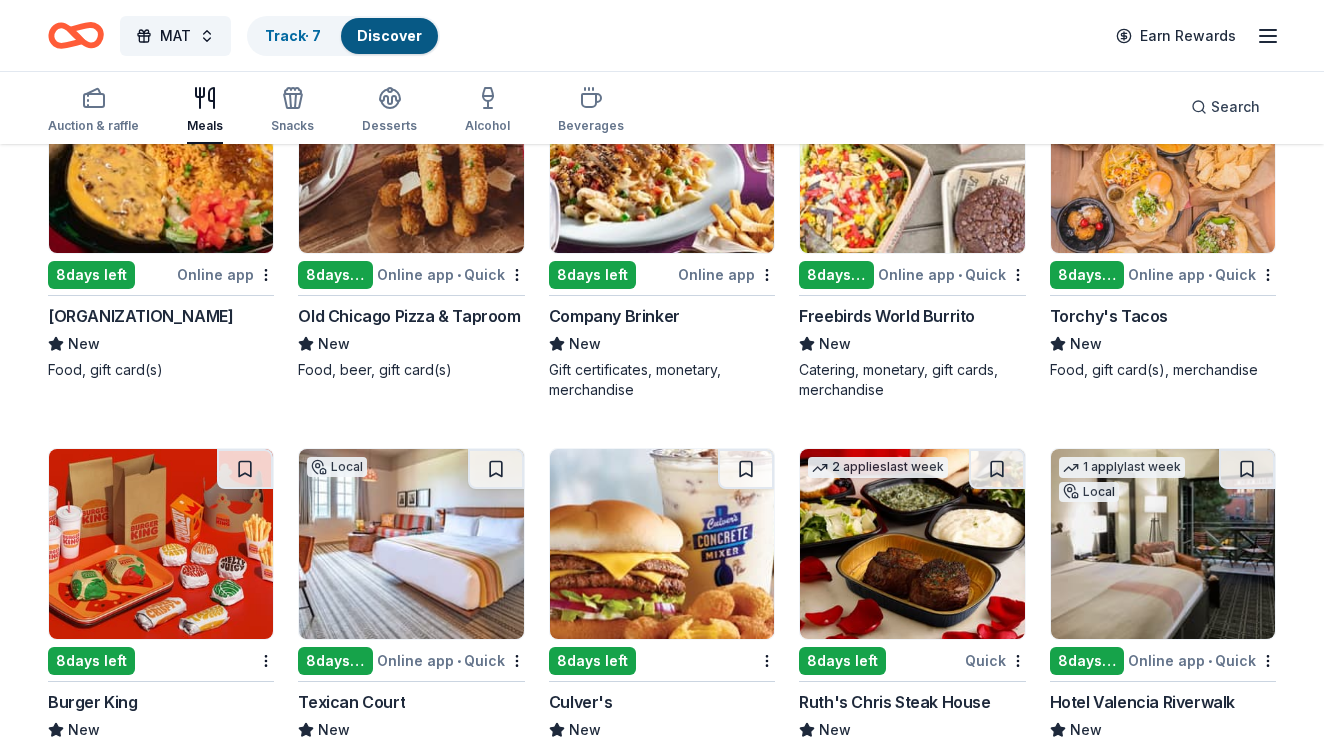 scroll, scrollTop: 3316, scrollLeft: 0, axis: vertical 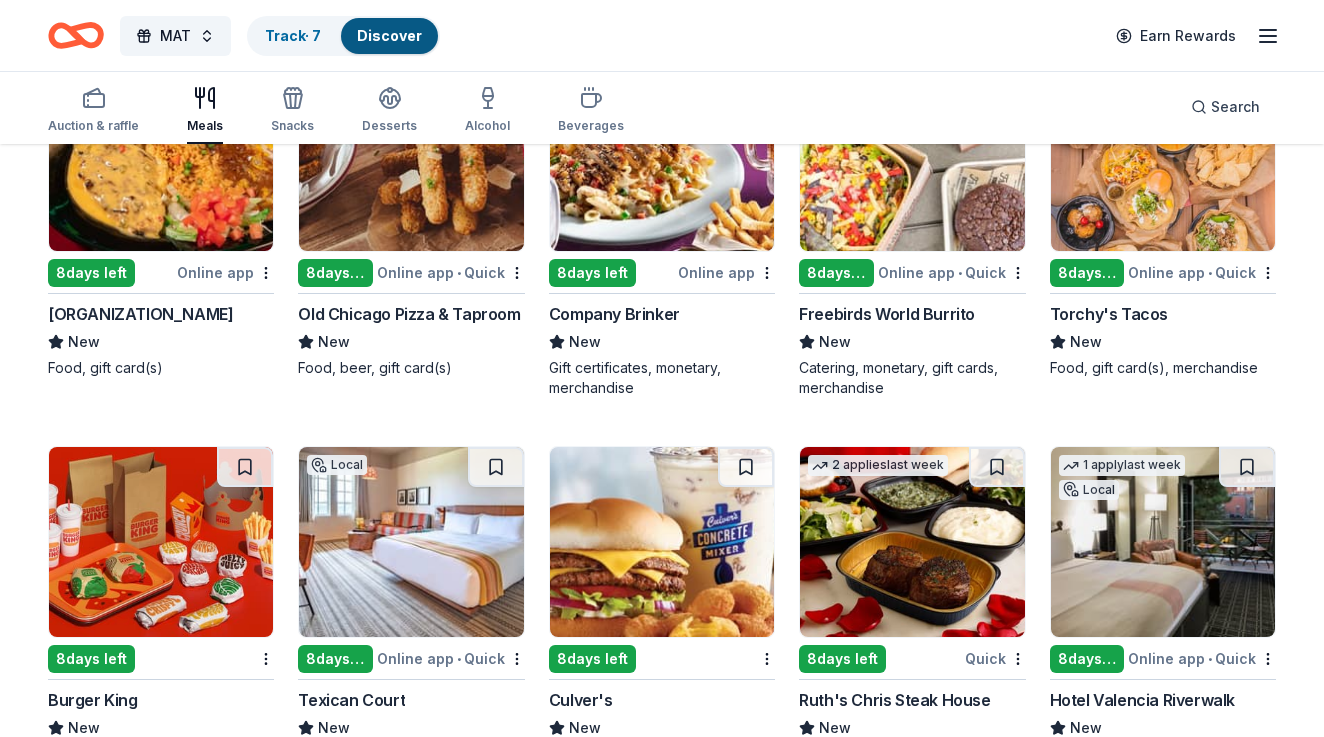 click on "Online app • Quick" at bounding box center [952, 272] 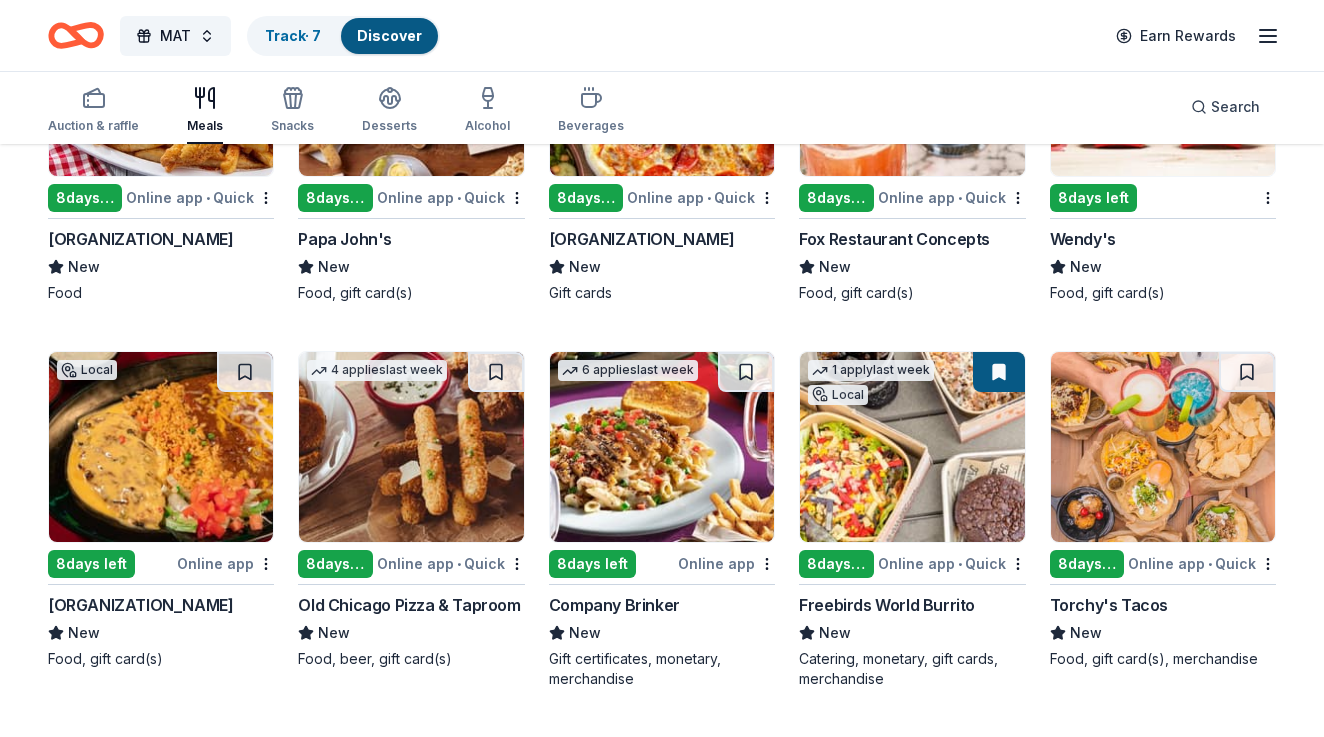 scroll, scrollTop: 3016, scrollLeft: 0, axis: vertical 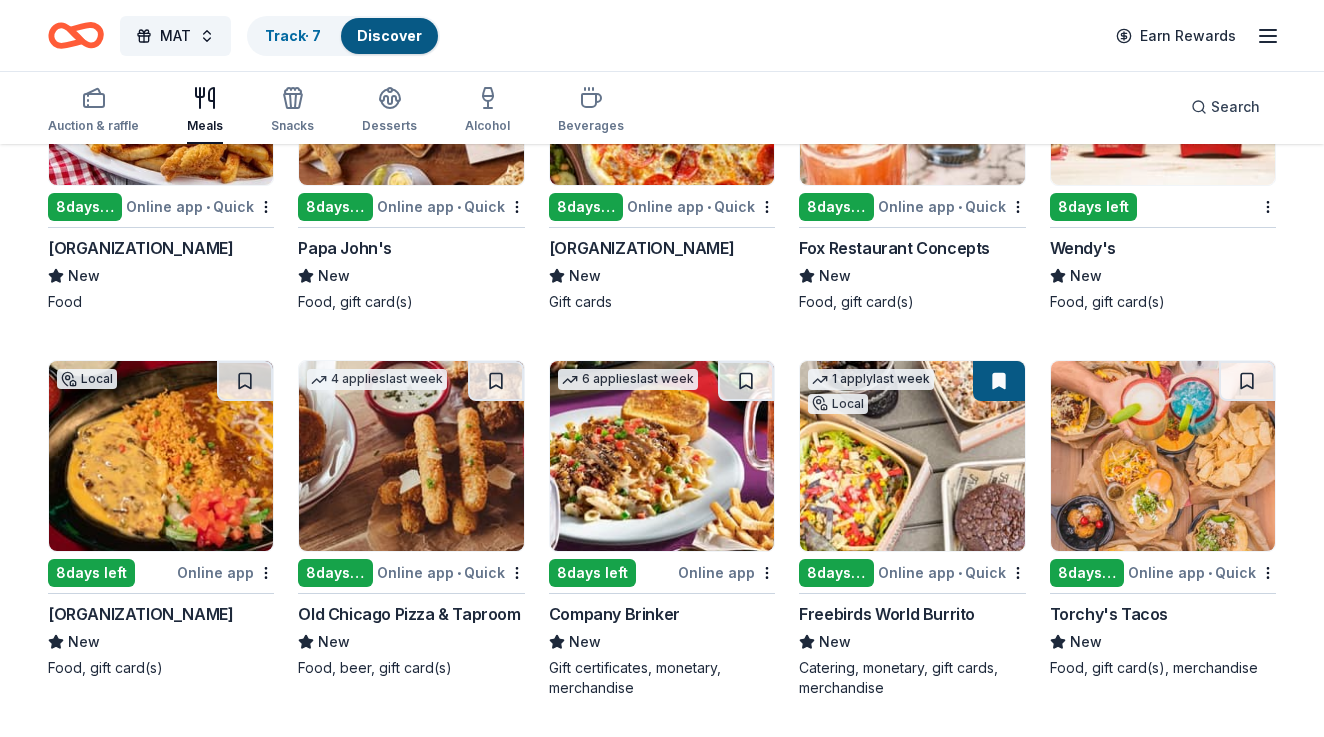 click at bounding box center (1163, 456) 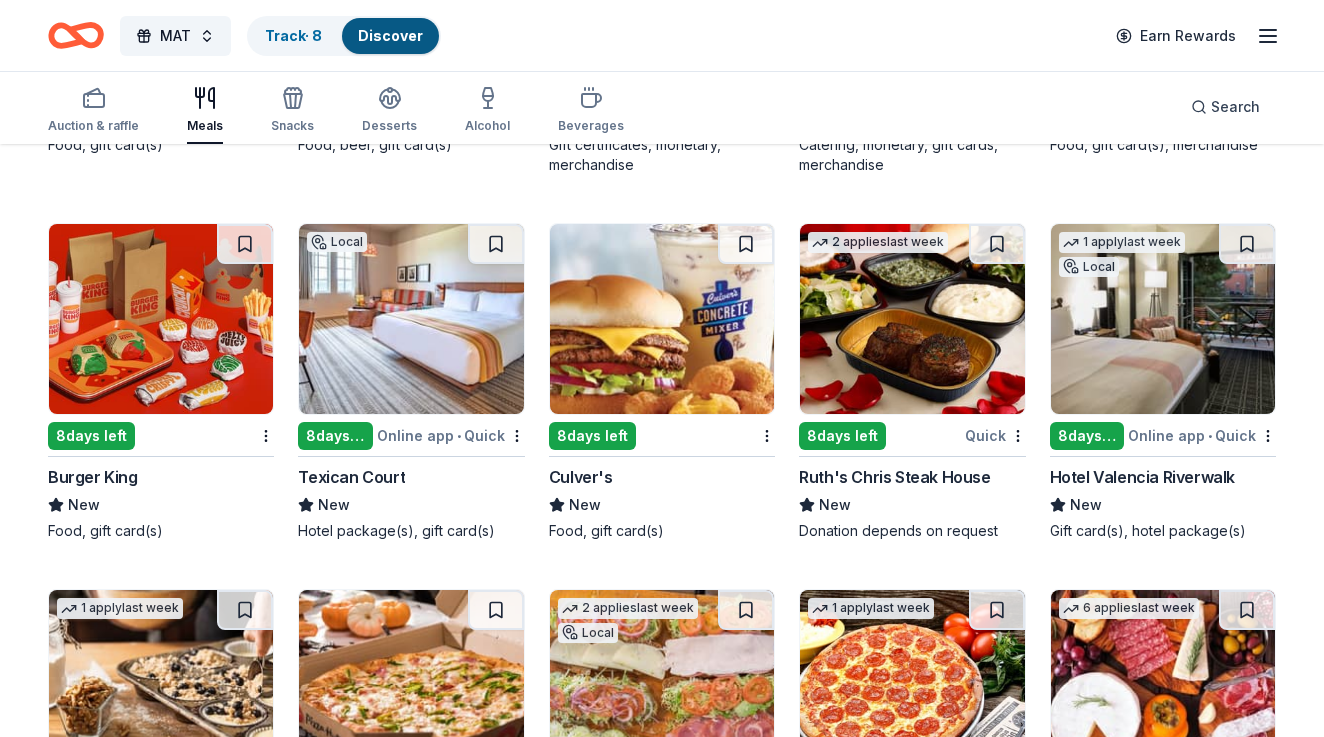 scroll, scrollTop: 3542, scrollLeft: 0, axis: vertical 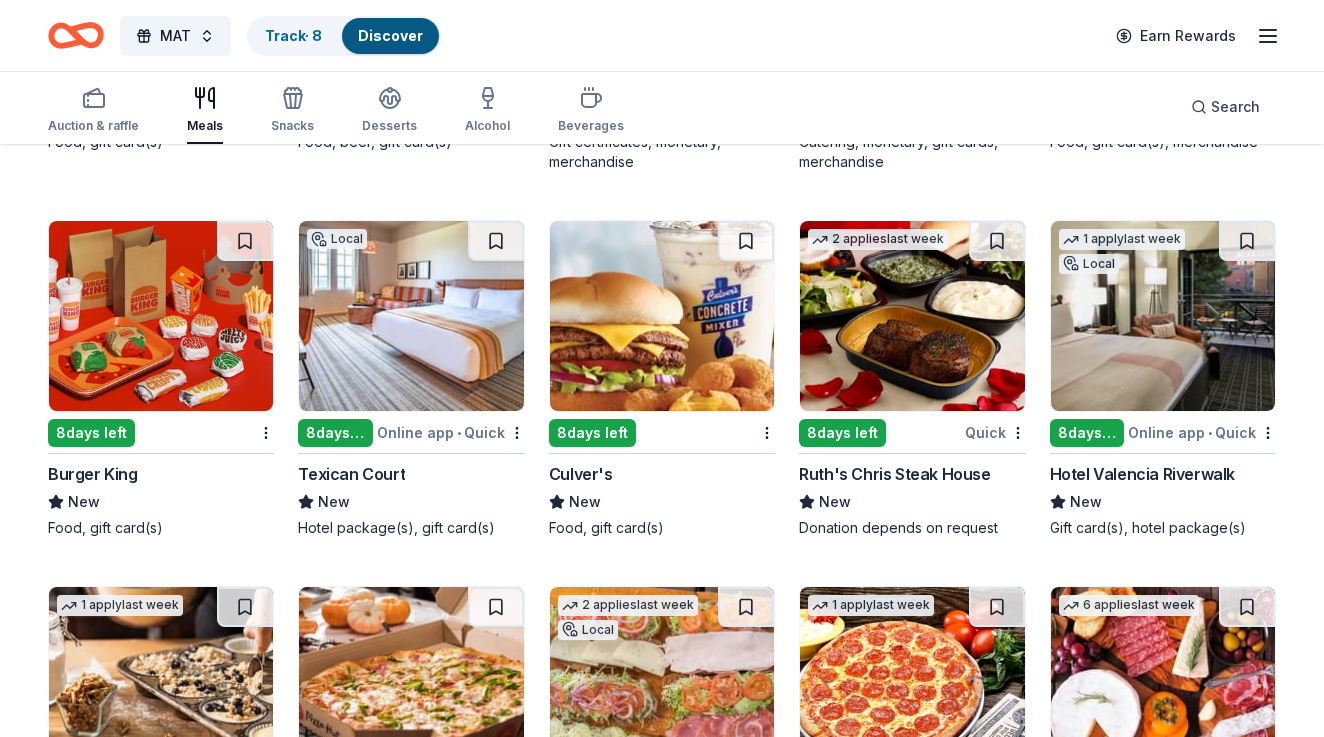 click at bounding box center [662, 316] 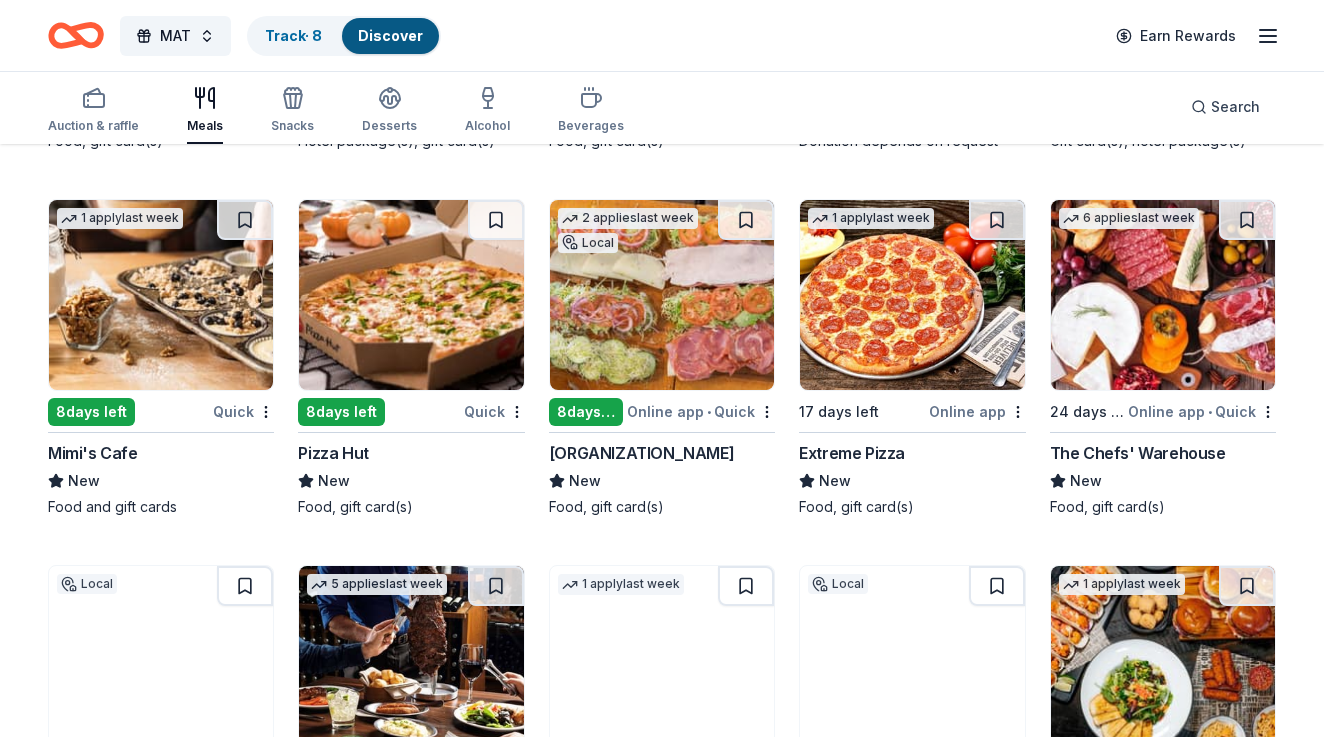 scroll, scrollTop: 3909, scrollLeft: 0, axis: vertical 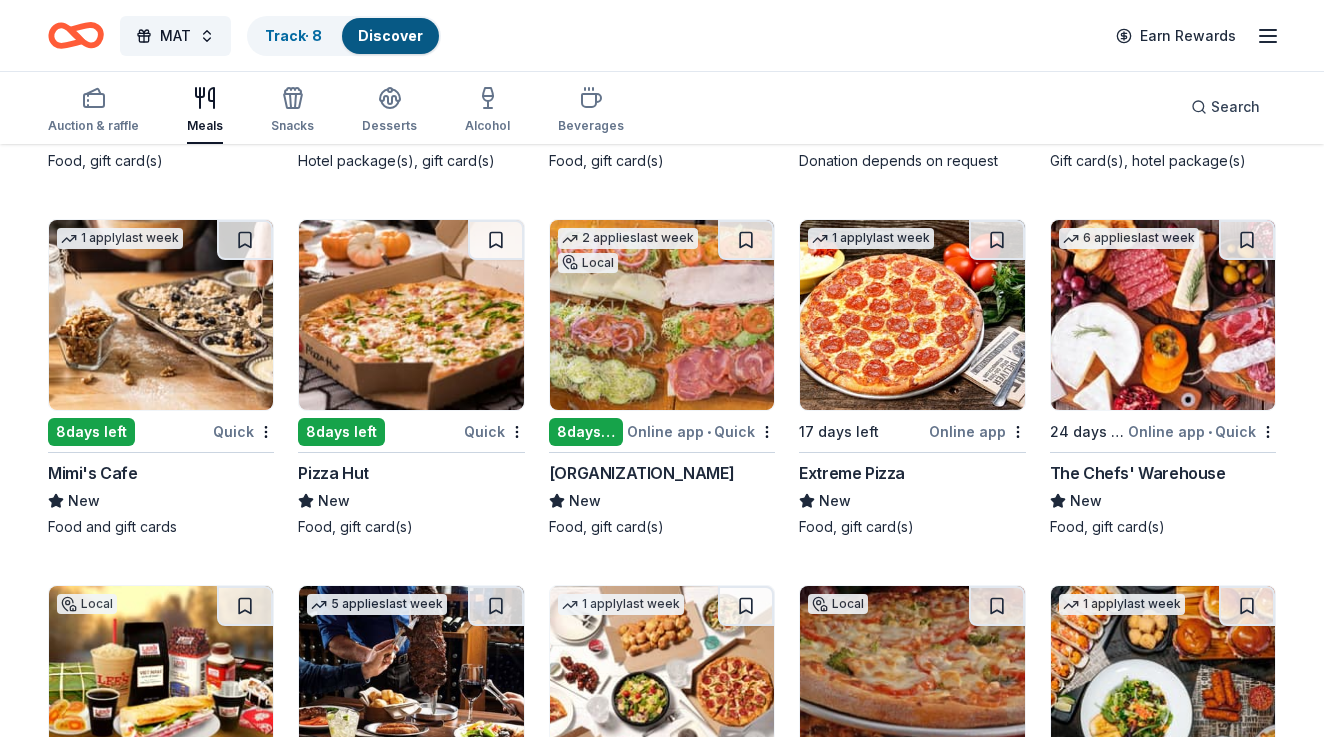 click at bounding box center [662, 315] 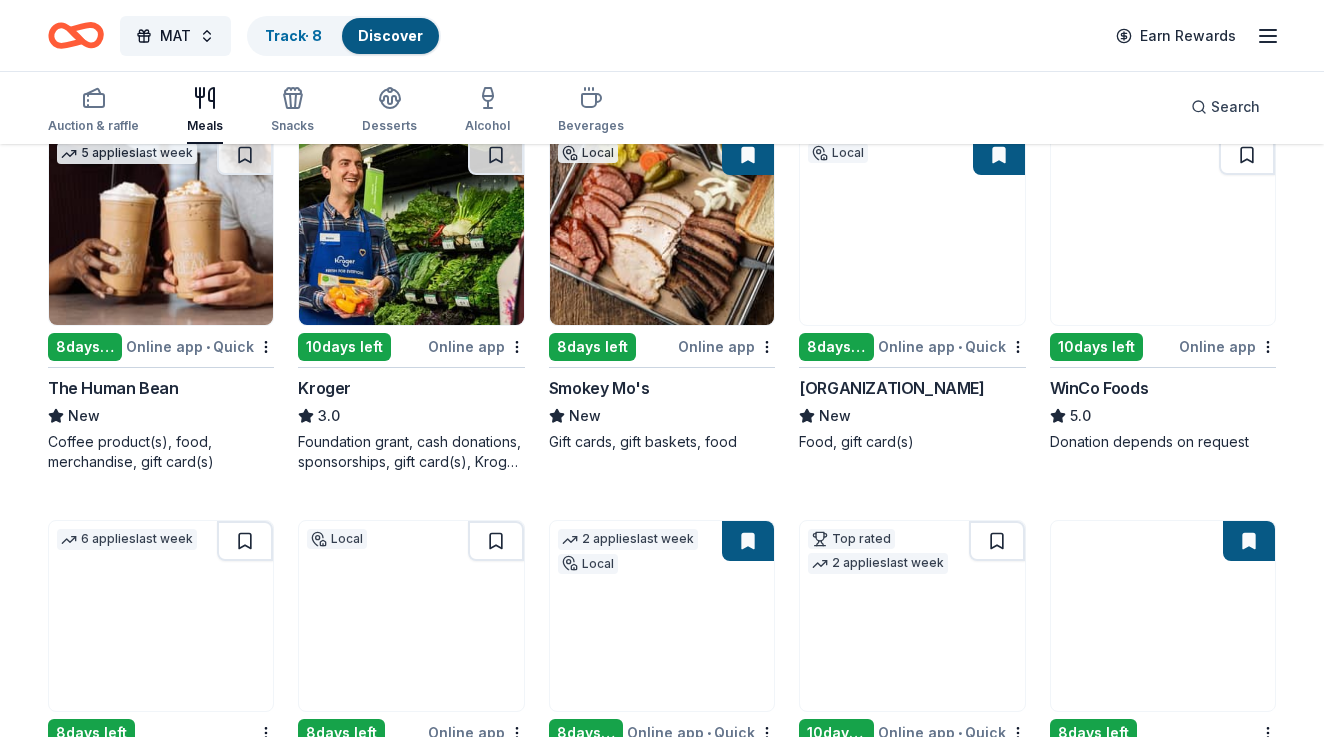 scroll, scrollTop: 505, scrollLeft: 0, axis: vertical 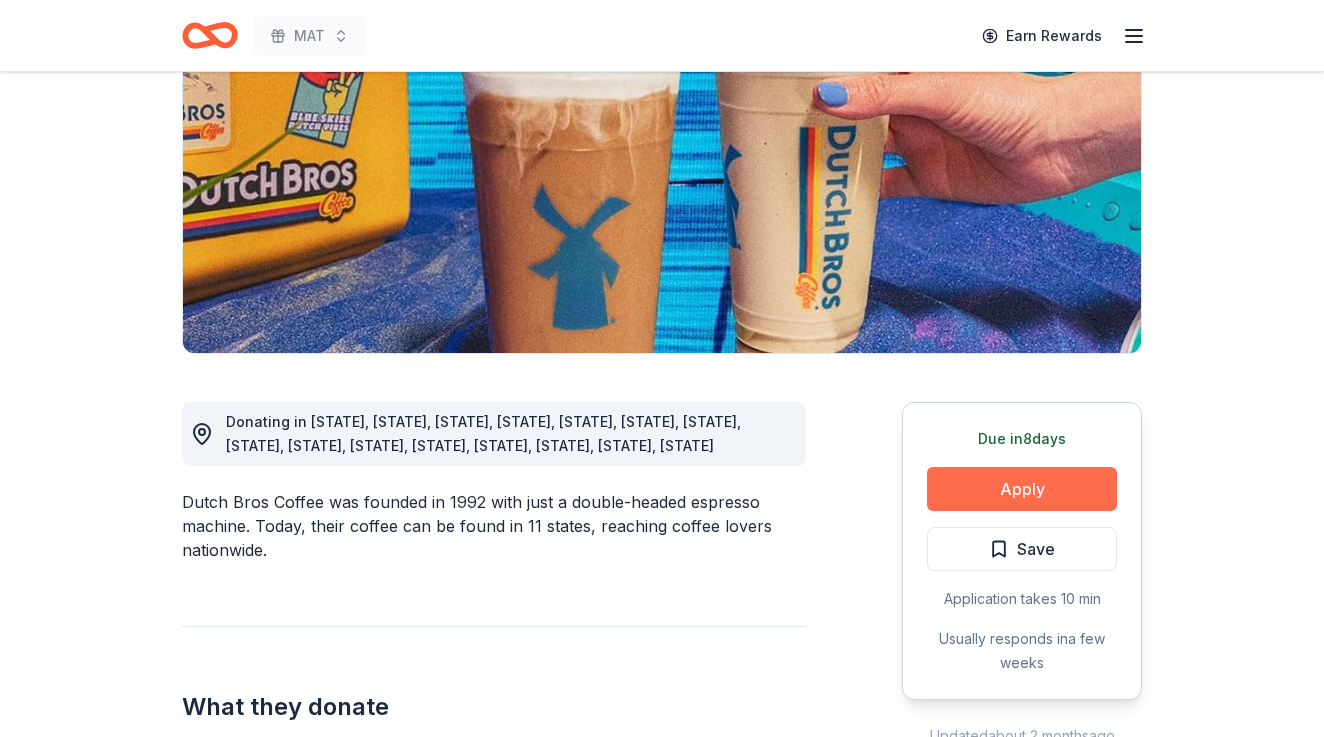 click on "Apply" at bounding box center [1022, 489] 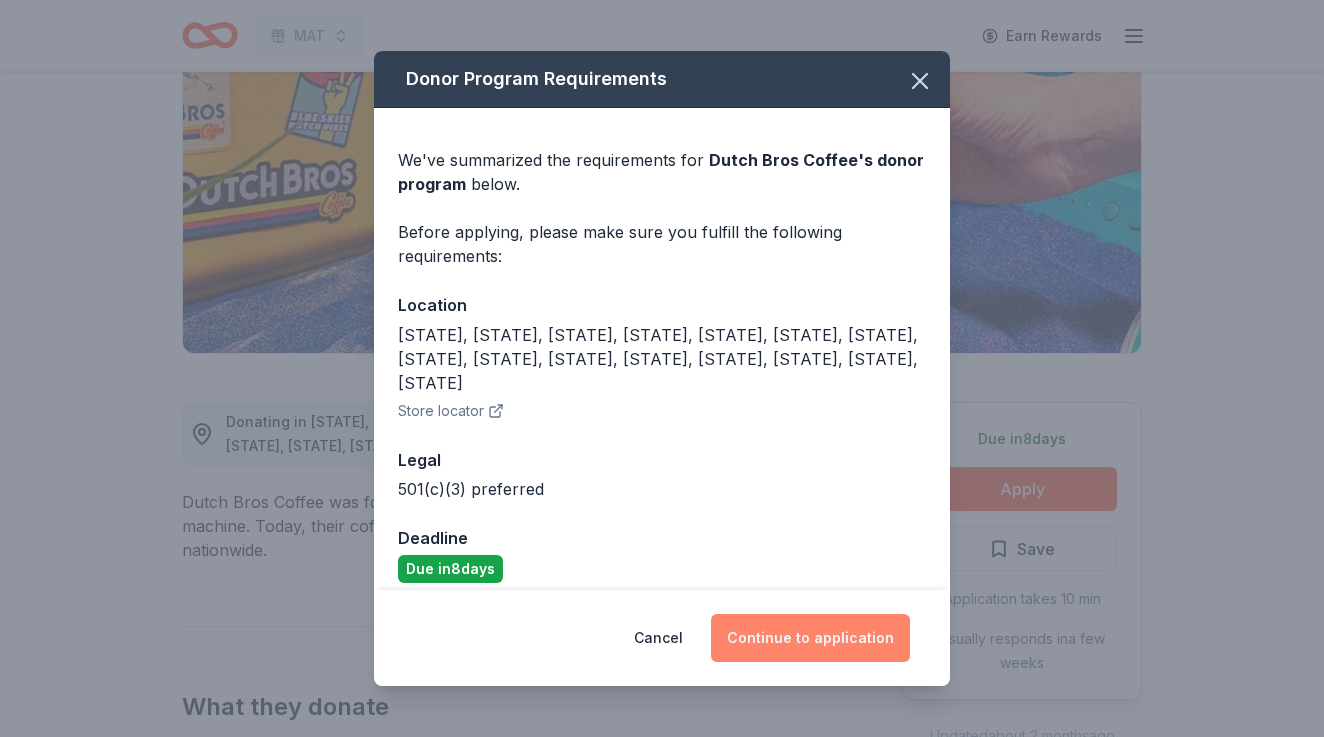 click on "Continue to application" at bounding box center (810, 638) 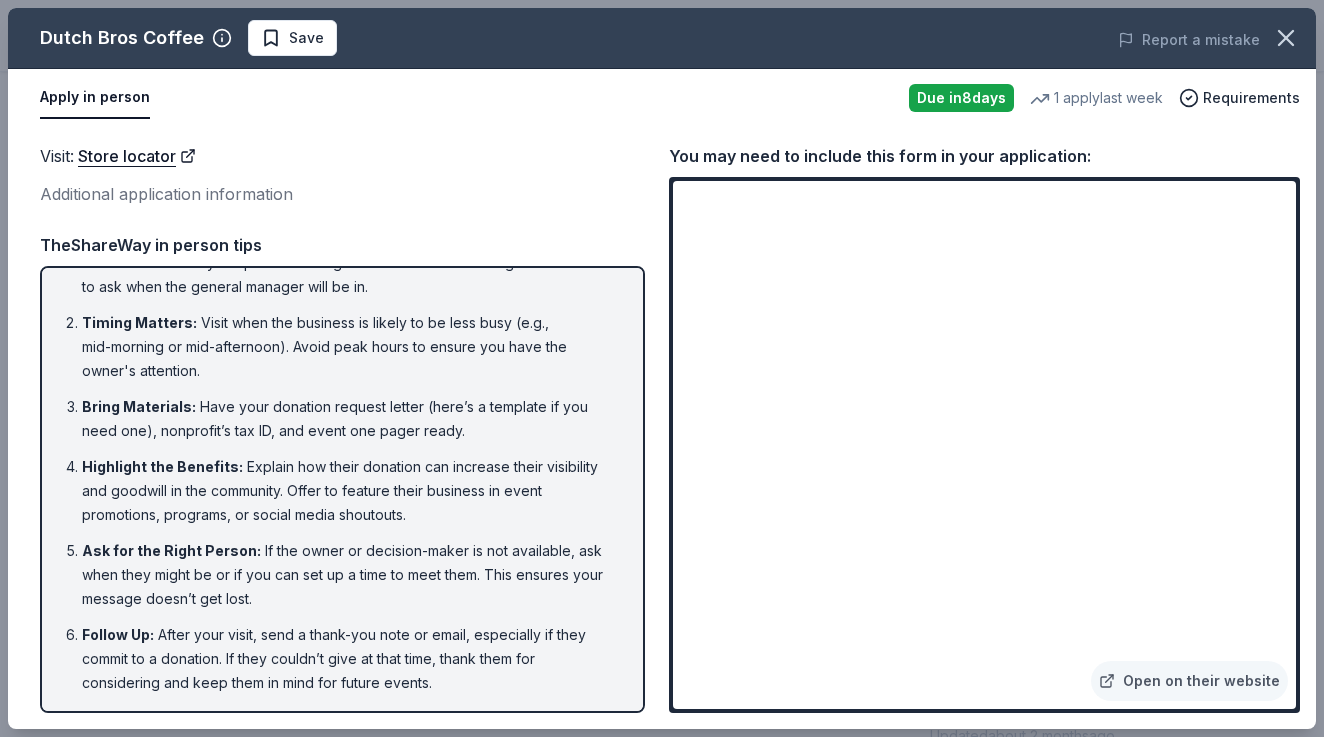 scroll, scrollTop: 32, scrollLeft: 0, axis: vertical 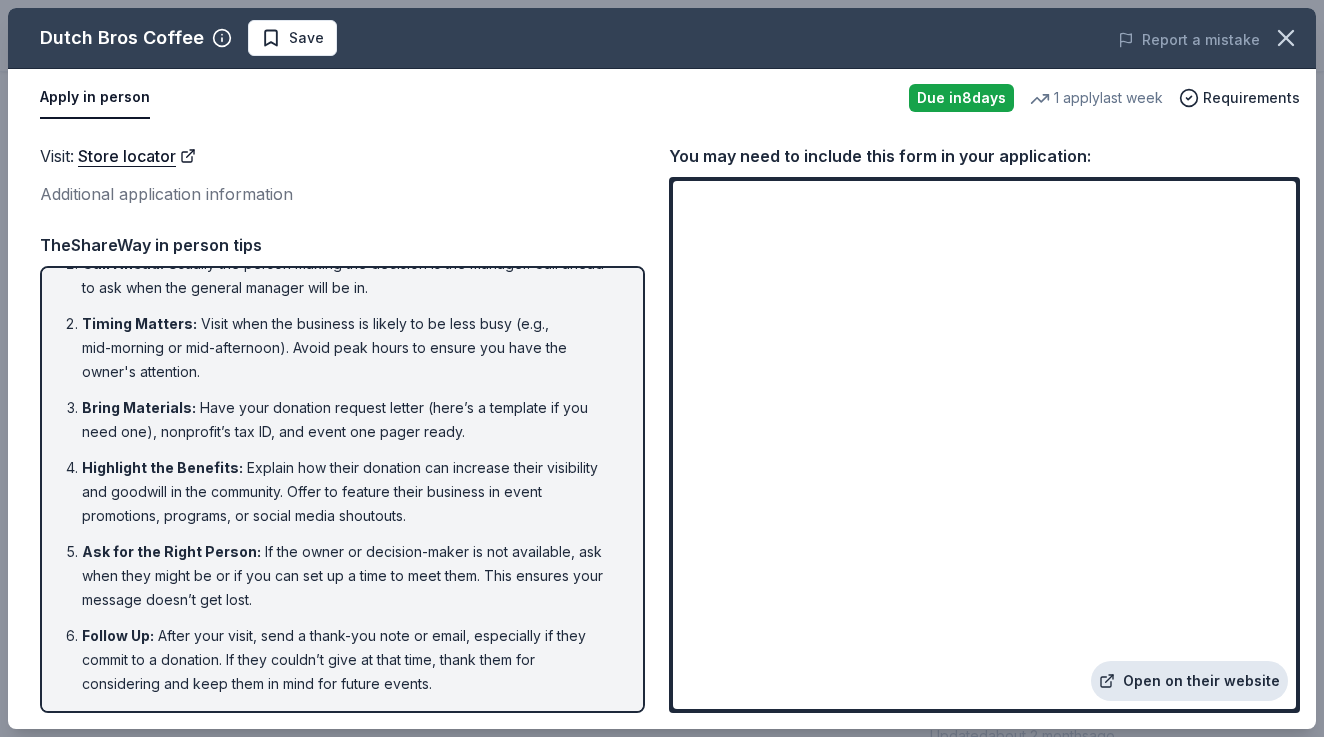 click on "Open on their website" at bounding box center [1189, 681] 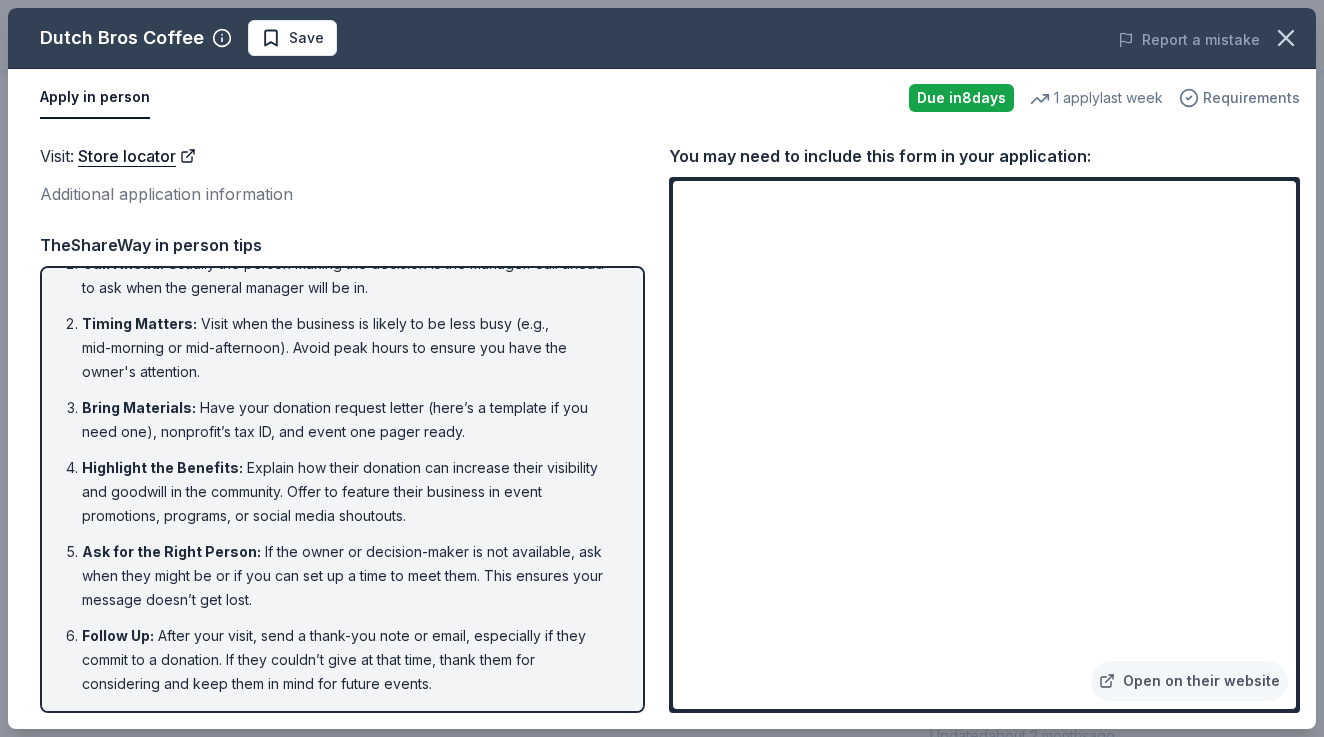 click on "Requirements" at bounding box center (1251, 98) 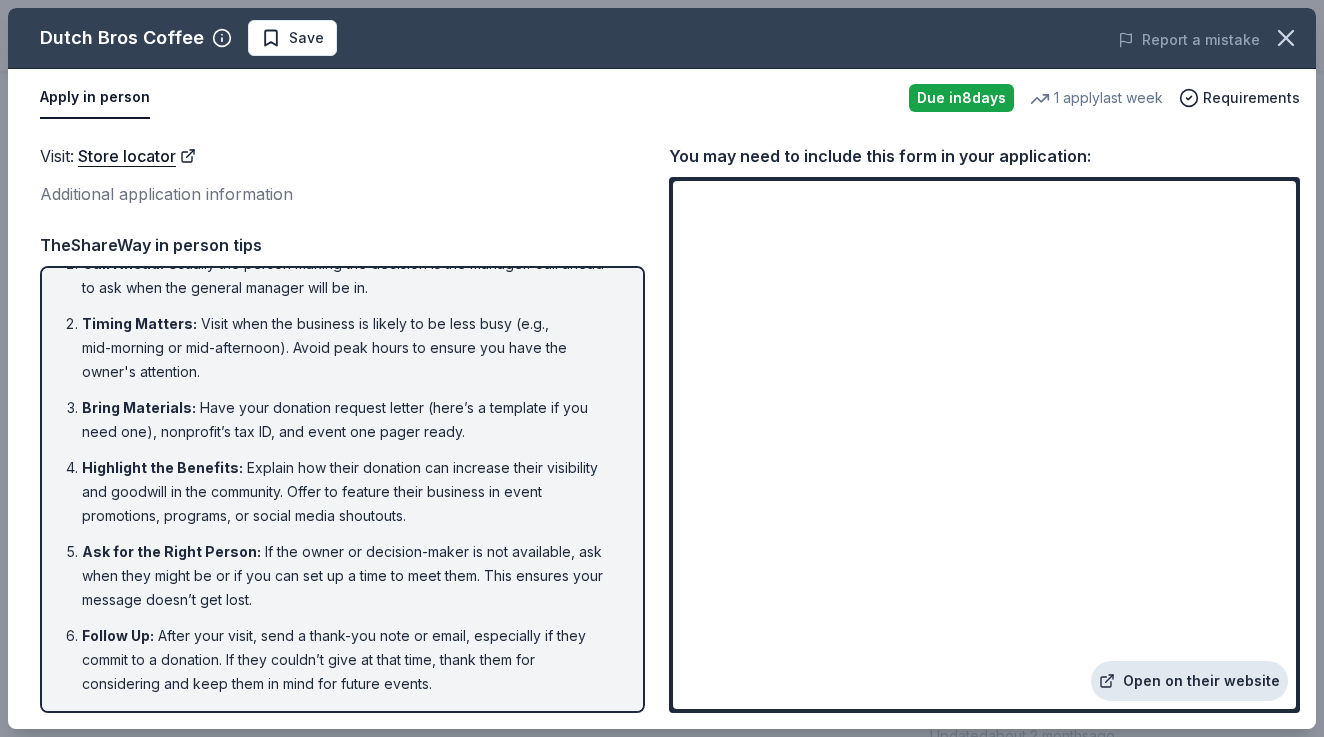 click on "Open on their website" at bounding box center [1189, 681] 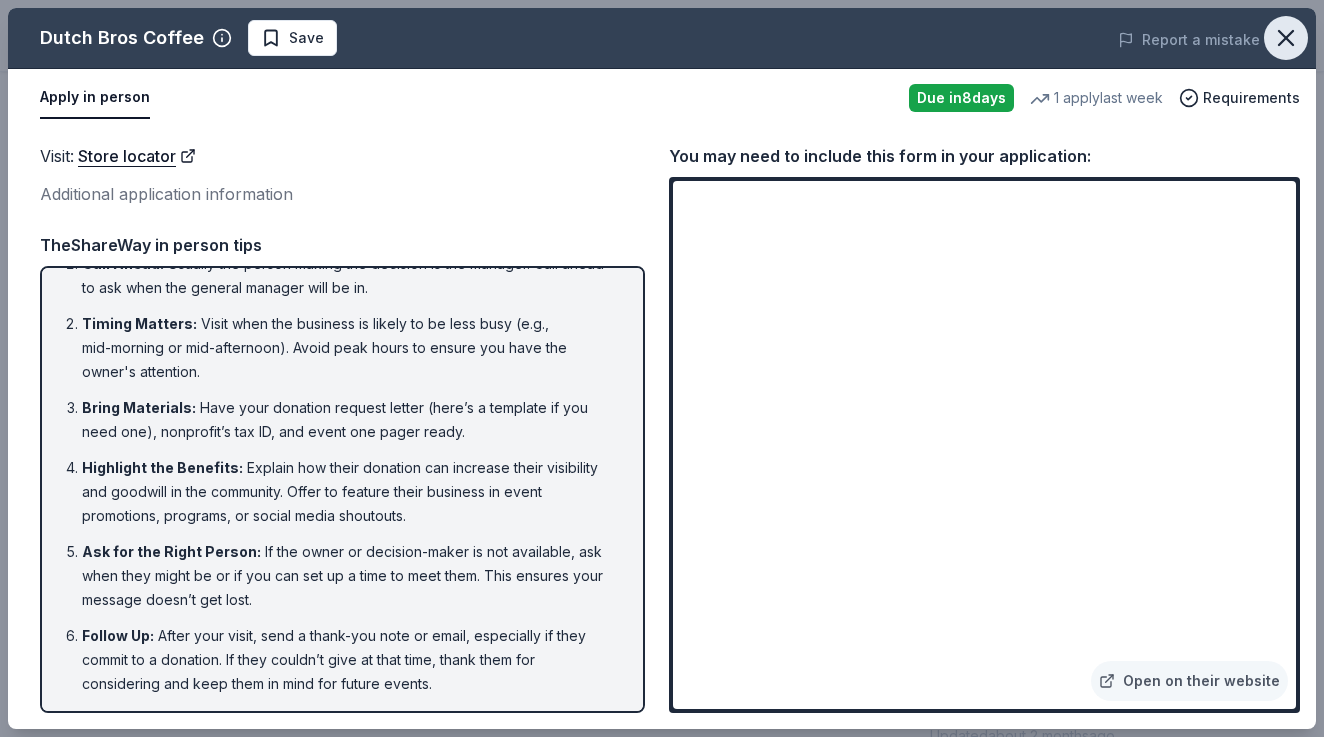 click 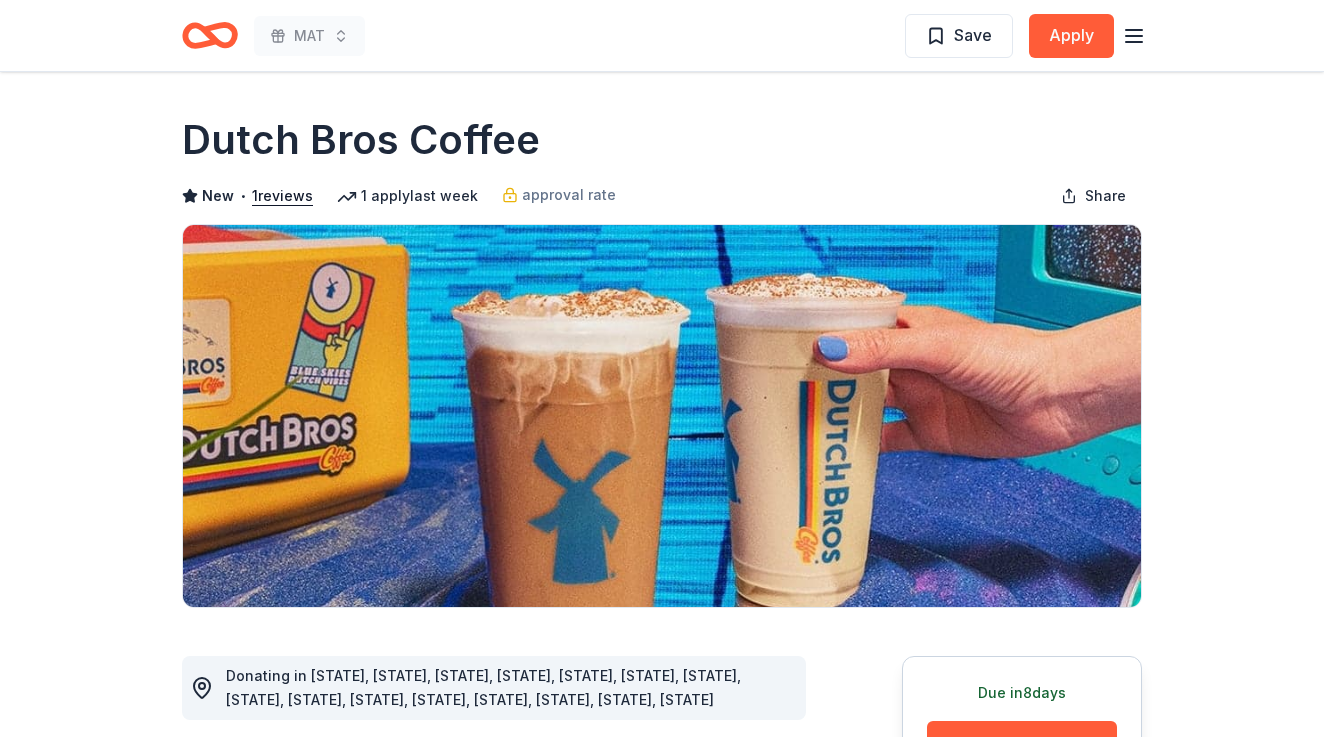 scroll, scrollTop: 0, scrollLeft: 0, axis: both 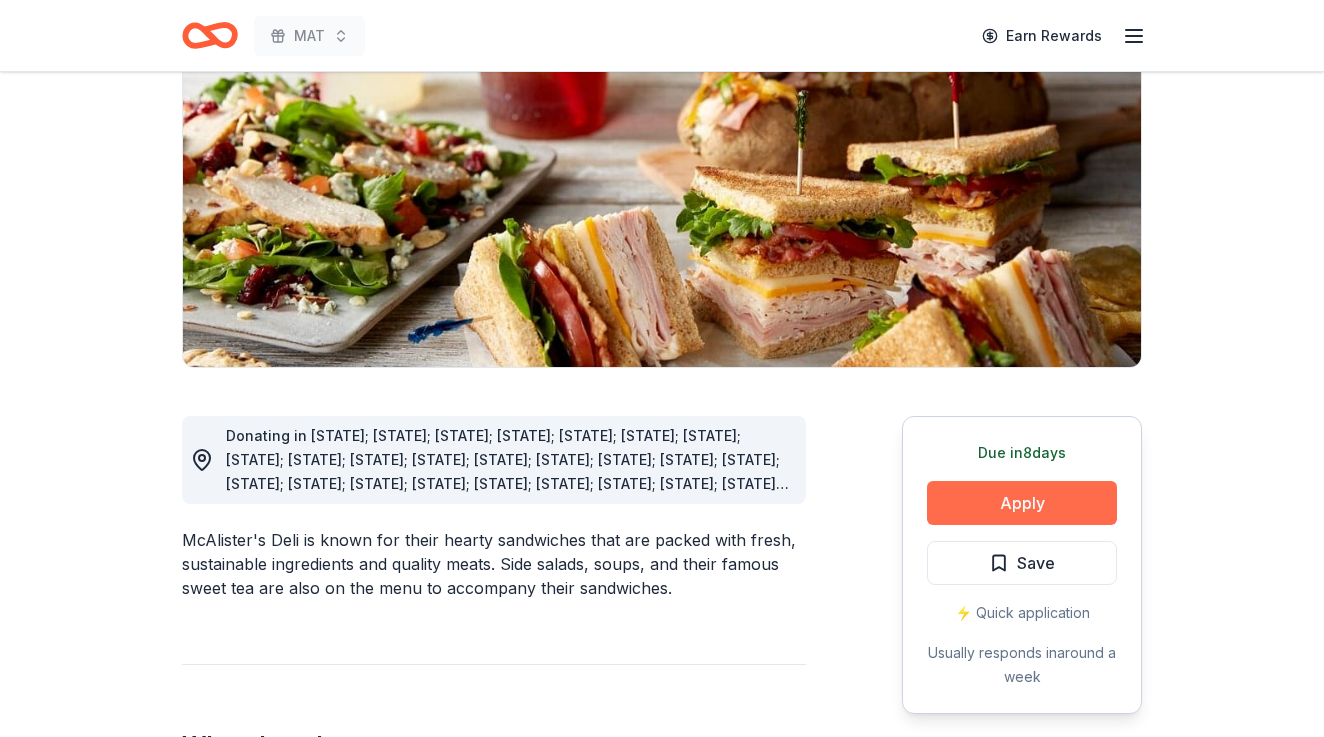 click on "Apply" at bounding box center [1022, 503] 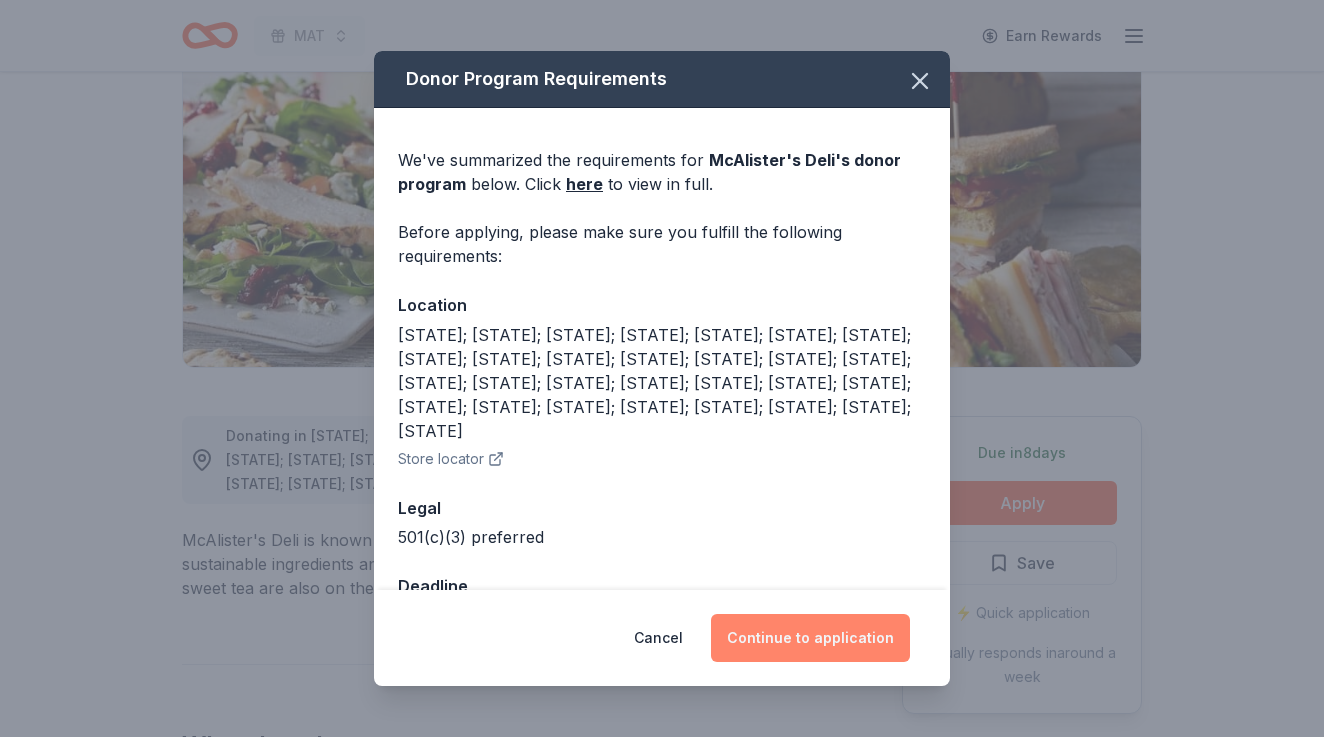 click on "Continue to application" at bounding box center (810, 638) 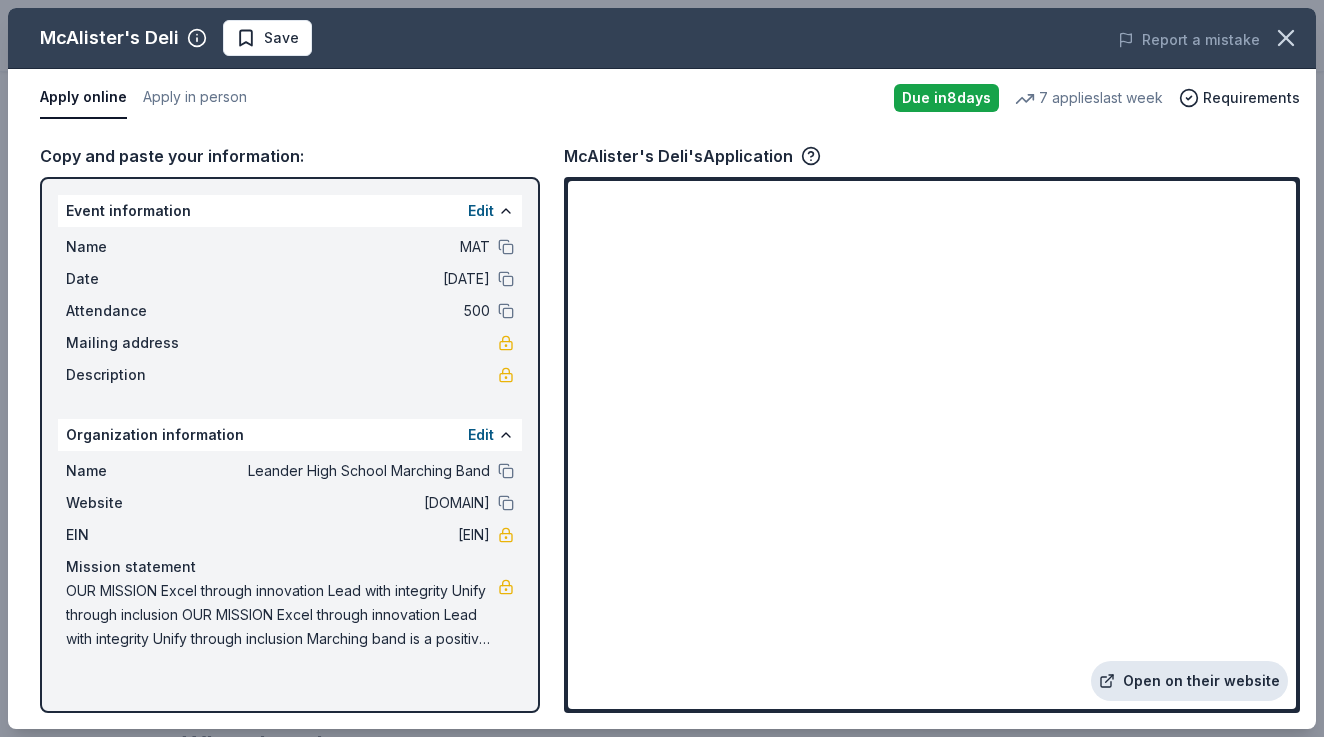 click on "Open on their website" at bounding box center (1189, 681) 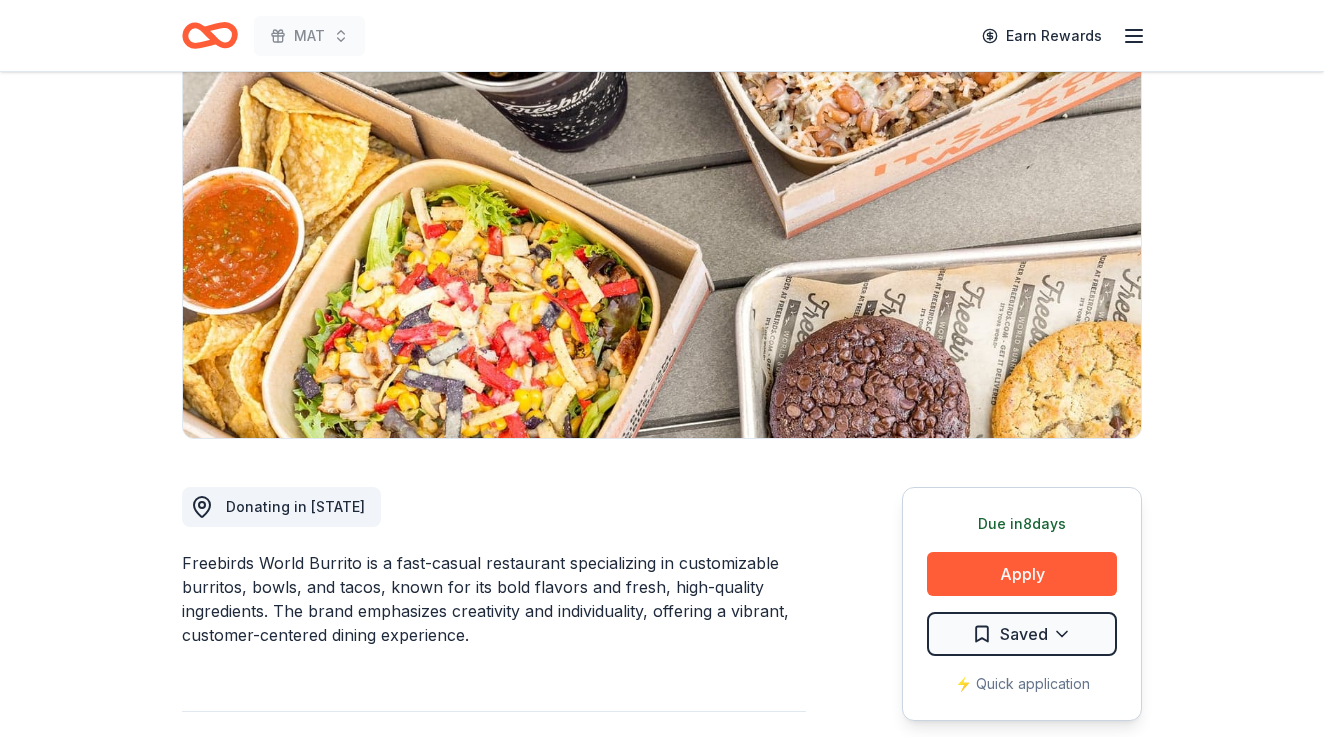 scroll, scrollTop: 171, scrollLeft: 0, axis: vertical 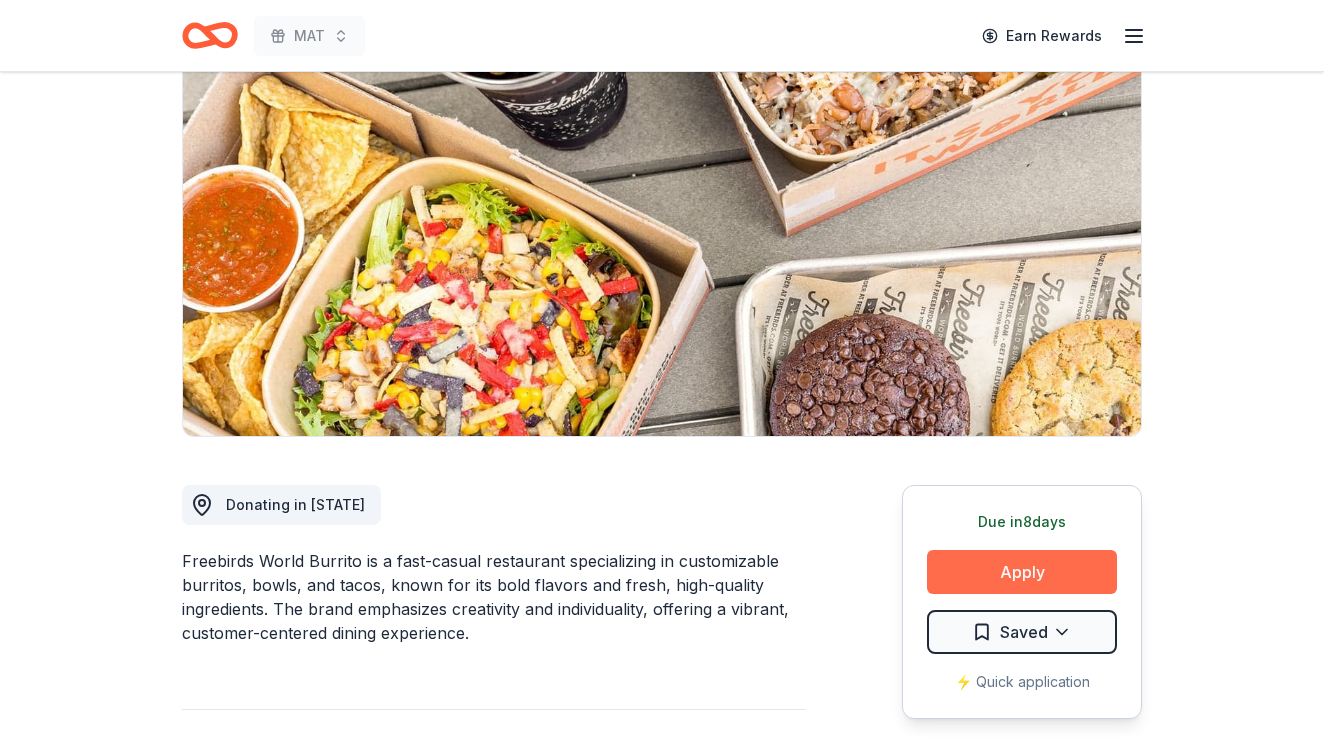 click on "Apply" at bounding box center (1022, 572) 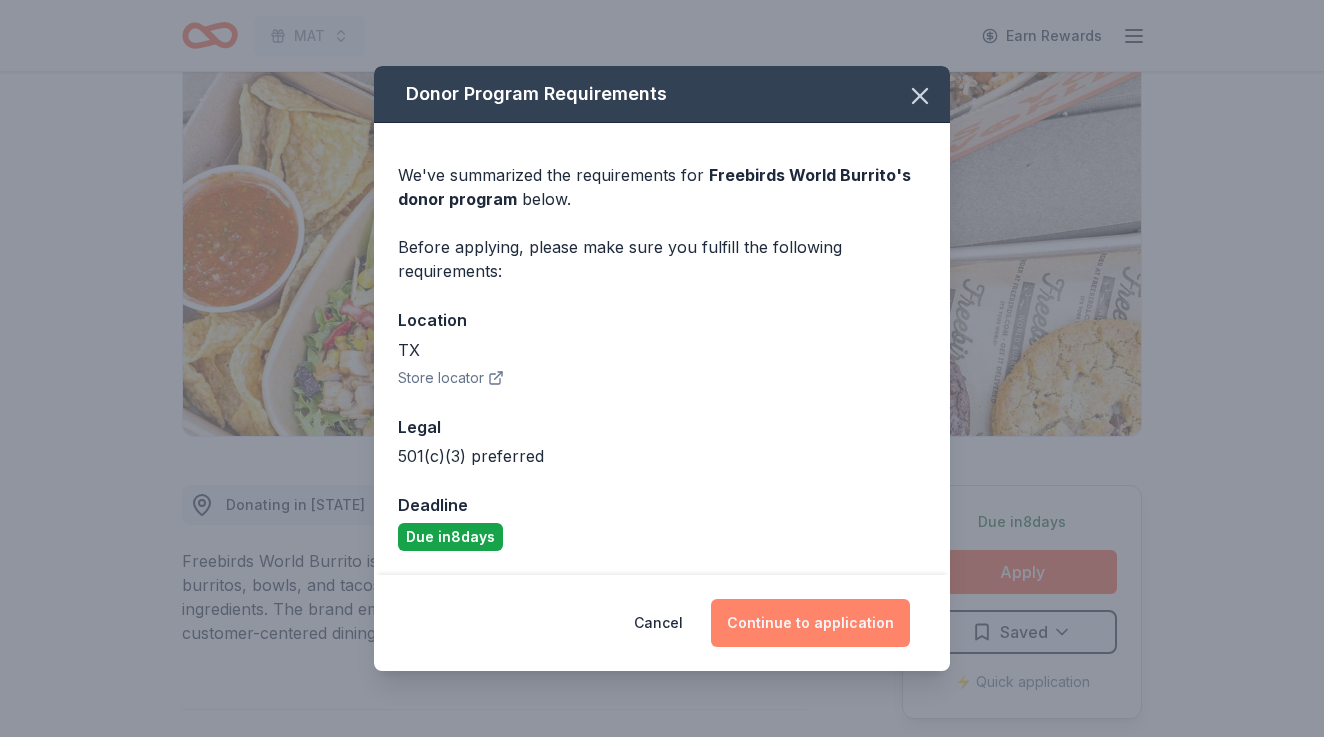 click on "Continue to application" at bounding box center (810, 623) 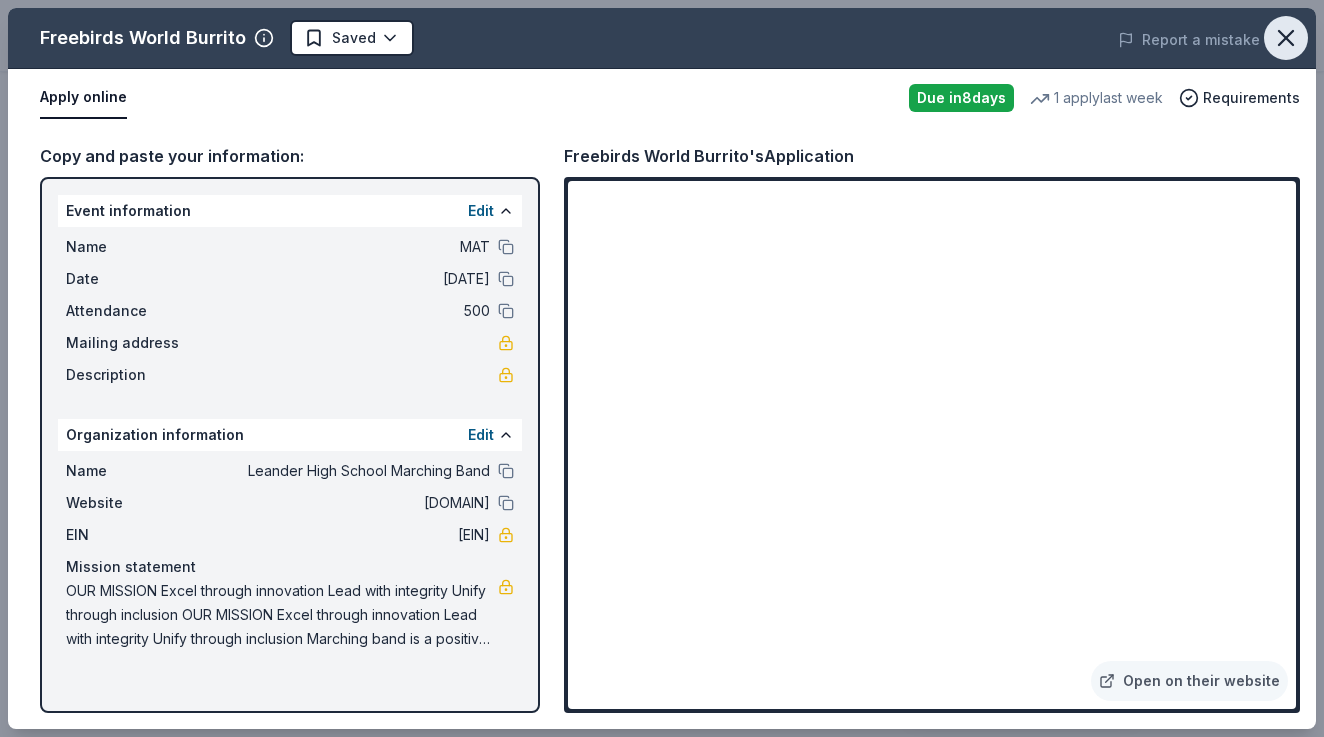 click 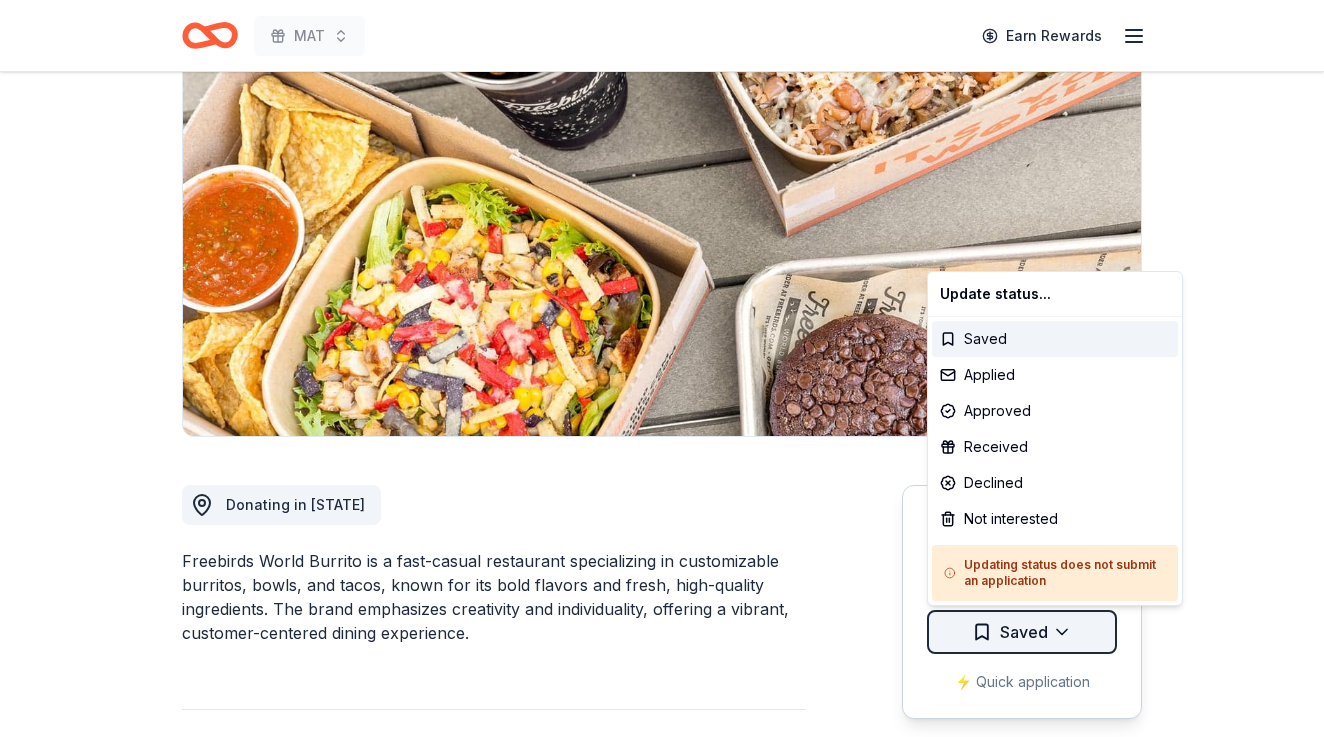 click on "MAT Earn Rewards Due in  8  days Share Freebirds World Burrito New 1   apply  last week Share Donating in TX Freebirds World Burrito is a fast-casual restaurant specializing in customizable burritos, bowls, and tacos, known for its bold flavors and fresh, high-quality ingredients. The brand emphasizes creativity and individuality, offering a vibrant, customer-centered dining experience. What they donate Catering, monetary, gift cards, merchandise Meals Auction & raffle Donation can be picked up Donation is small & easy to send to guests Who they donate to  Preferred 501(c)(3) preferred Upgrade to Pro to view approval rates and average donation values Due in  8  days Apply Saved ⚡️ Quick application Updated  about 2 months  ago Report a mistake New Be the first to review this company! Leave a review Similar donors 8  days left Culver's  New Food, gift card(s) Local Deadline passed H-E-B New Grocery items, gift card(s), monetary donations Local 8  days left Grabbagreen New Local 8  days left Online app New" at bounding box center (662, 197) 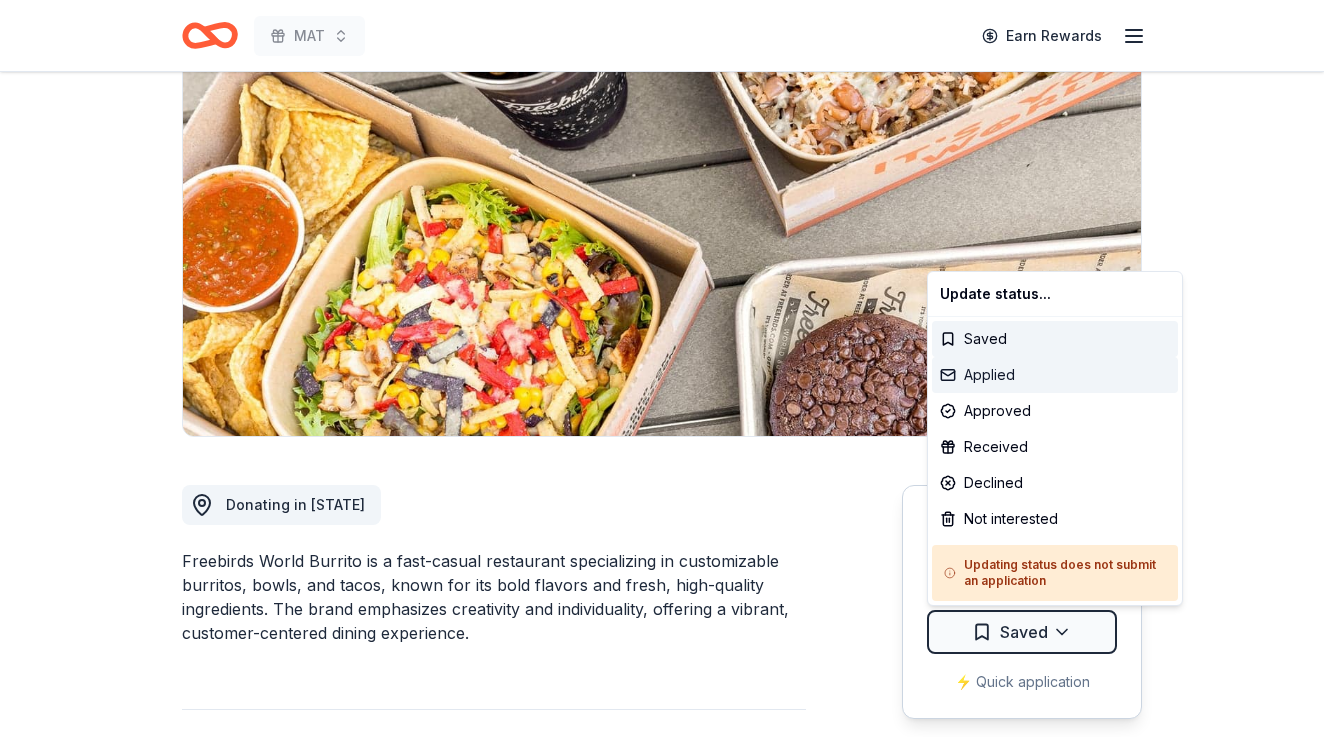 click on "Applied" at bounding box center (1055, 375) 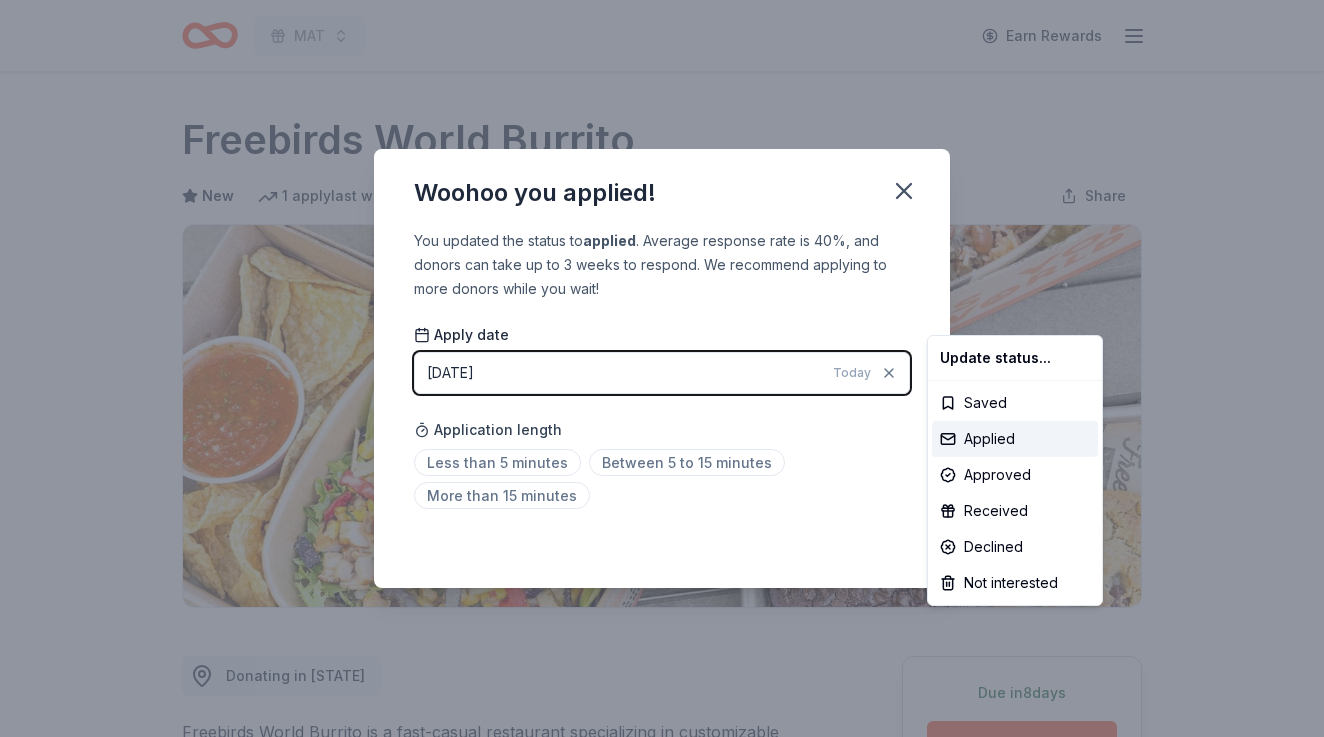 click on "MAT Earn Rewards Due in  8  days Share Freebirds World Burrito New 1   apply  last week Share Donating in TX Freebirds World Burrito is a fast-casual restaurant specializing in customizable burritos, bowls, and tacos, known for its bold flavors and fresh, high-quality ingredients. The brand emphasizes creativity and individuality, offering a vibrant, customer-centered dining experience. What they donate Catering, monetary, gift cards, merchandise Meals Auction & raffle Donation can be picked up Donation is small & easy to send to guests Who they donate to  Preferred 501(c)(3) preferred Upgrade to Pro to view approval rates and average donation values Due in  8  days Apply Applied ⚡️ Quick application Updated  about 2 months  ago Report a mistake New Be the first to review this company! Leave a review Similar donors 8  days left Culver's  New Food, gift card(s) Local Deadline passed H-E-B New Grocery items, gift card(s), monetary donations Local 8  days left Grabbagreen New Local 8  days left Online app 8" at bounding box center (662, 368) 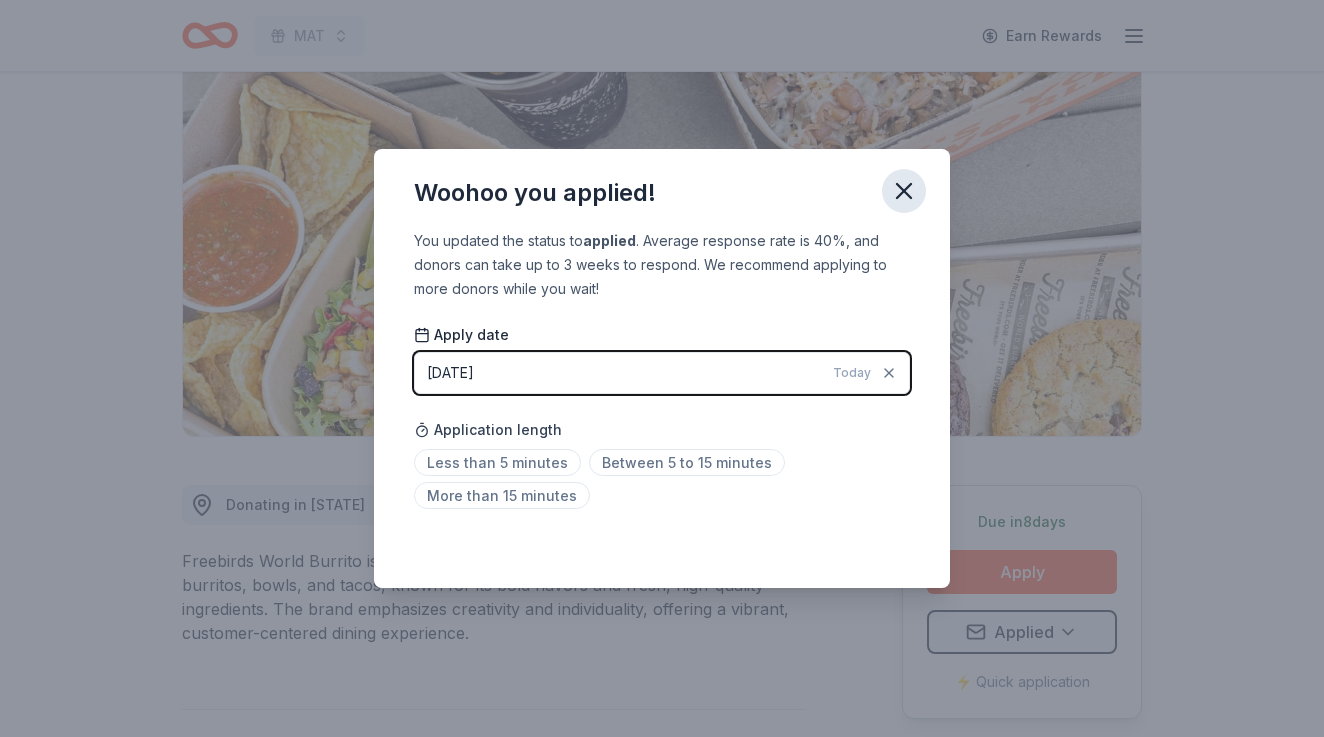 click 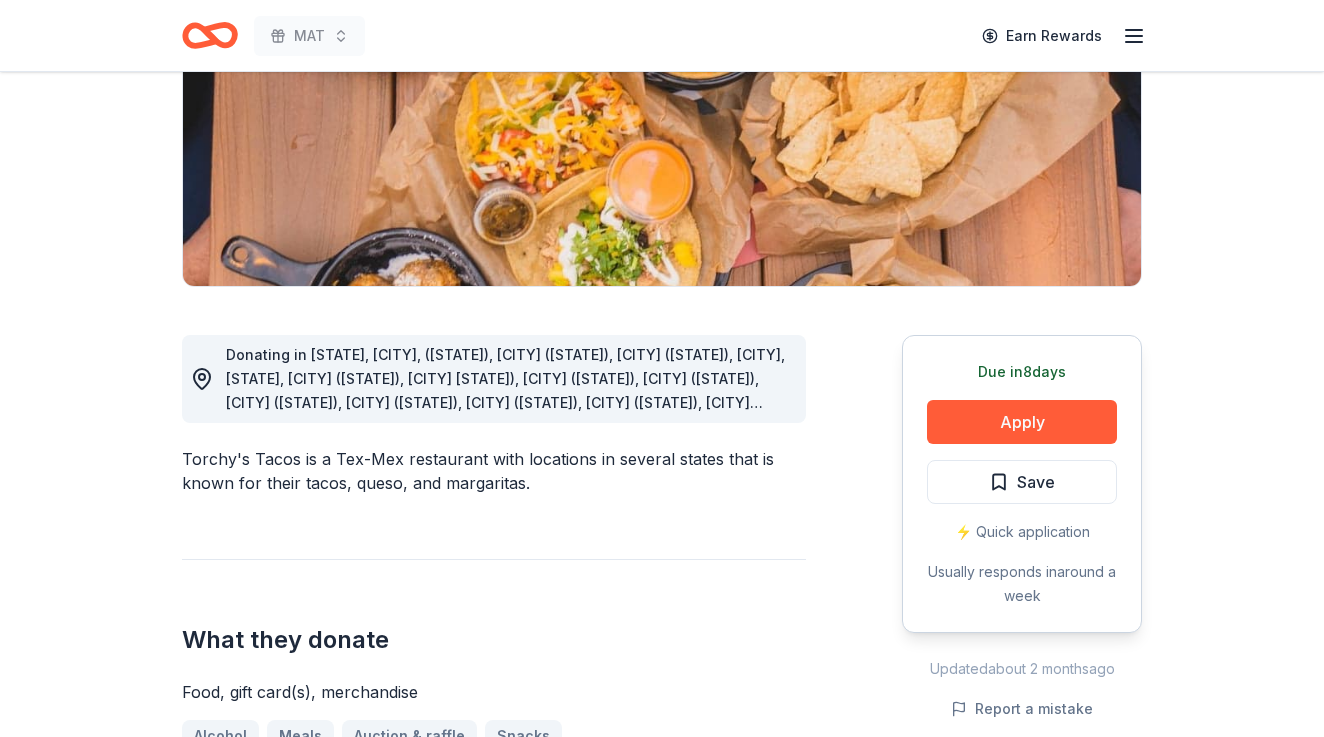 scroll, scrollTop: 332, scrollLeft: 0, axis: vertical 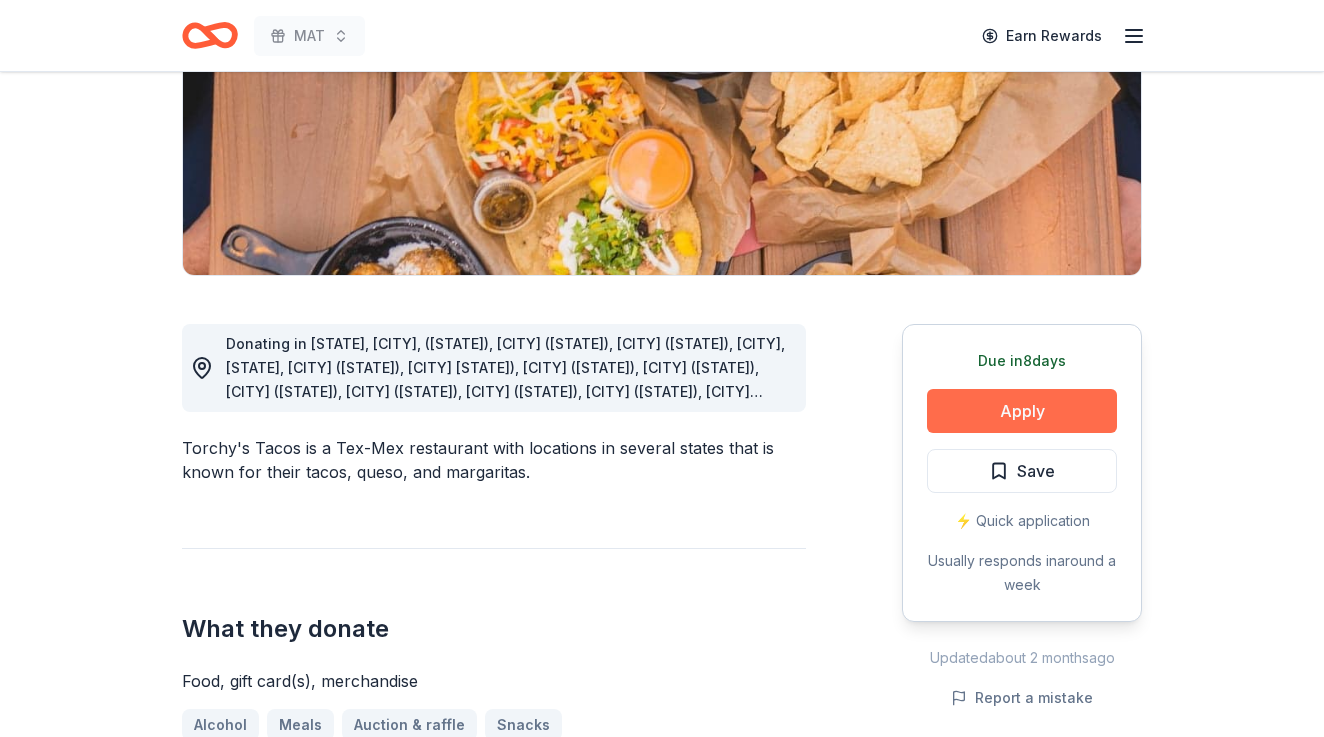 click on "Apply" at bounding box center (1022, 411) 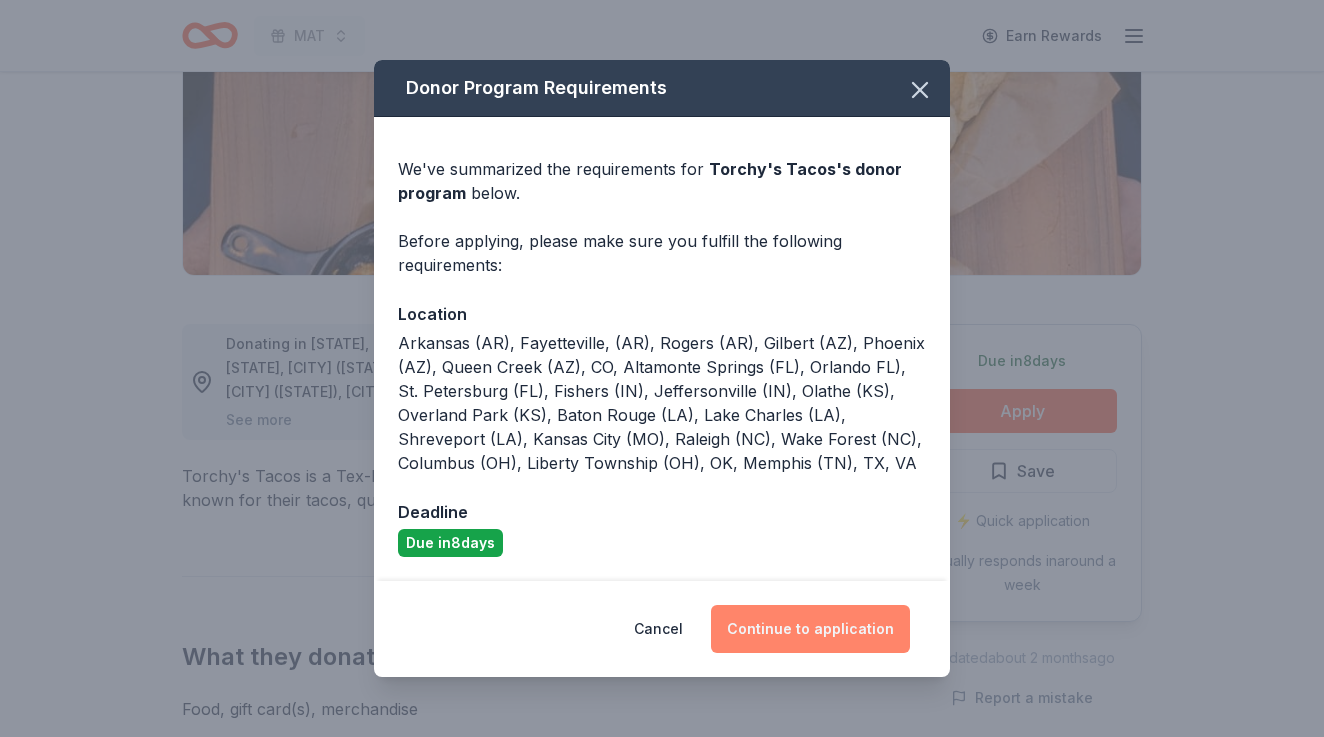 click on "Continue to application" at bounding box center (810, 629) 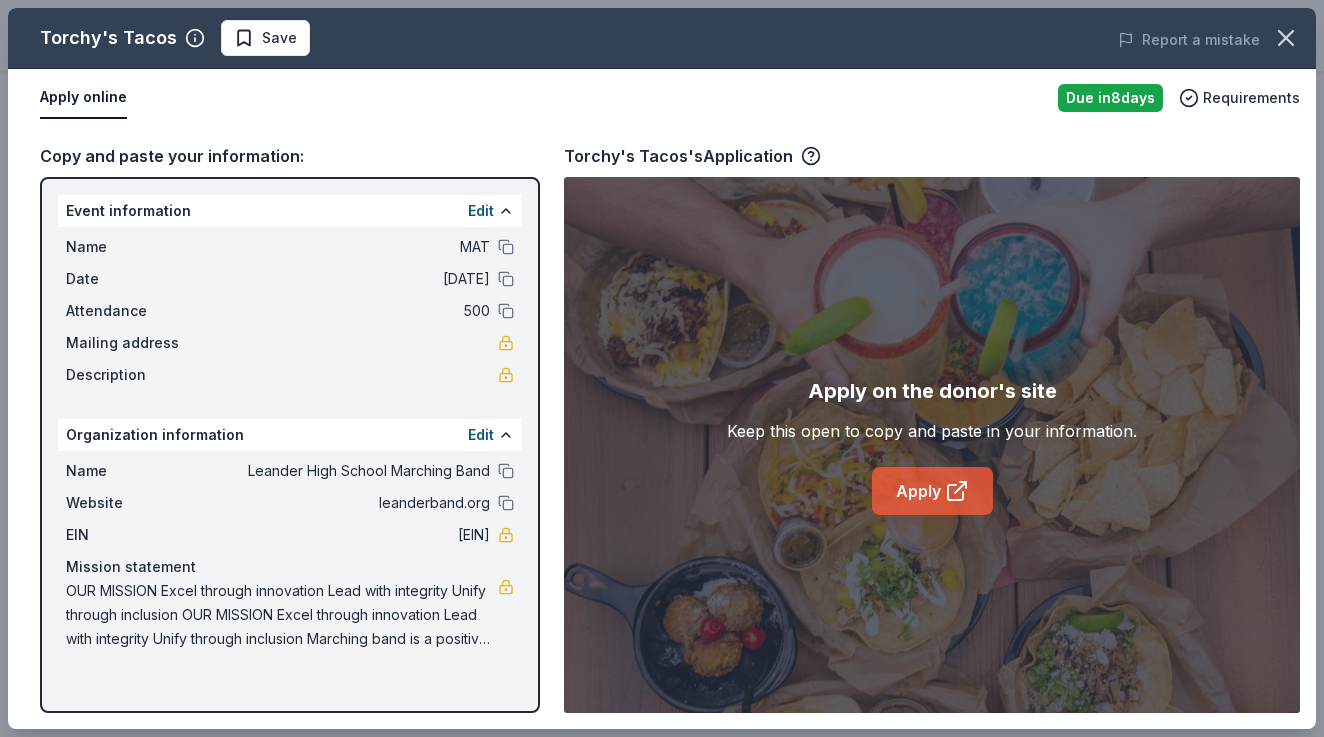 click on "Apply" at bounding box center (932, 491) 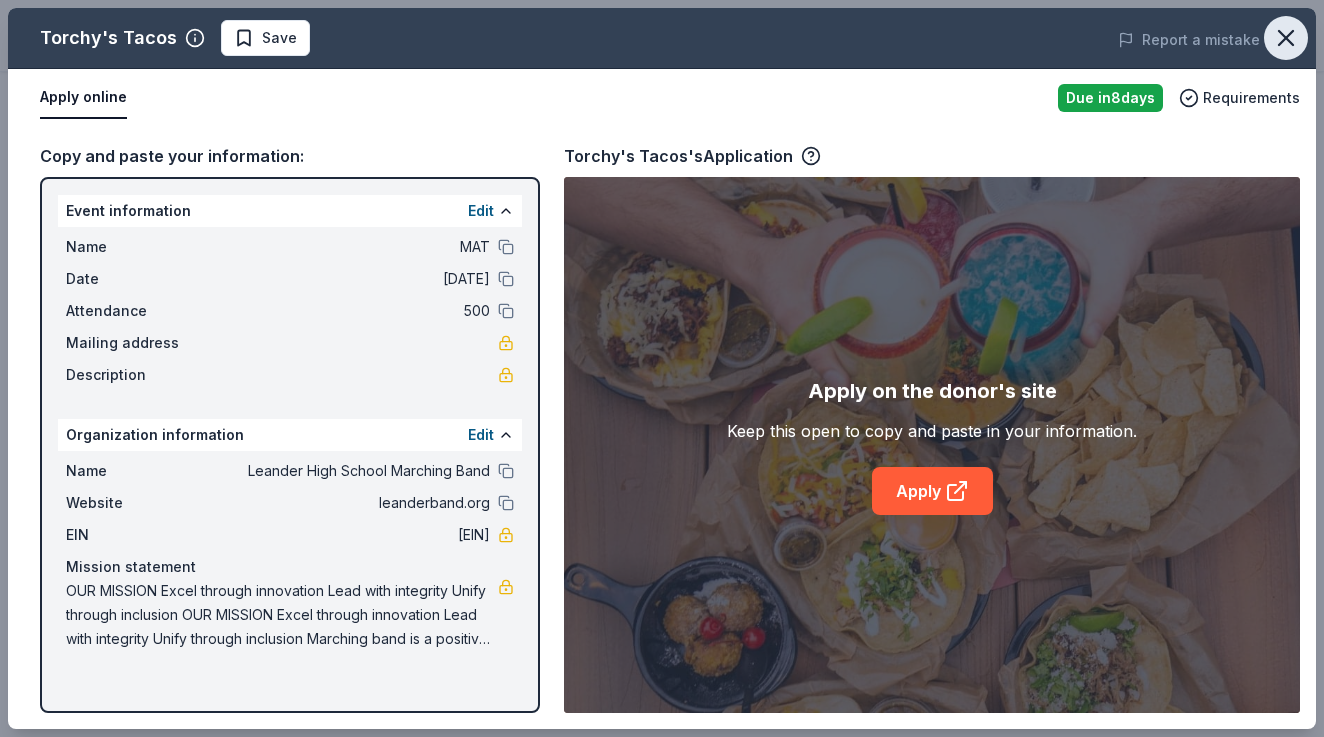 click 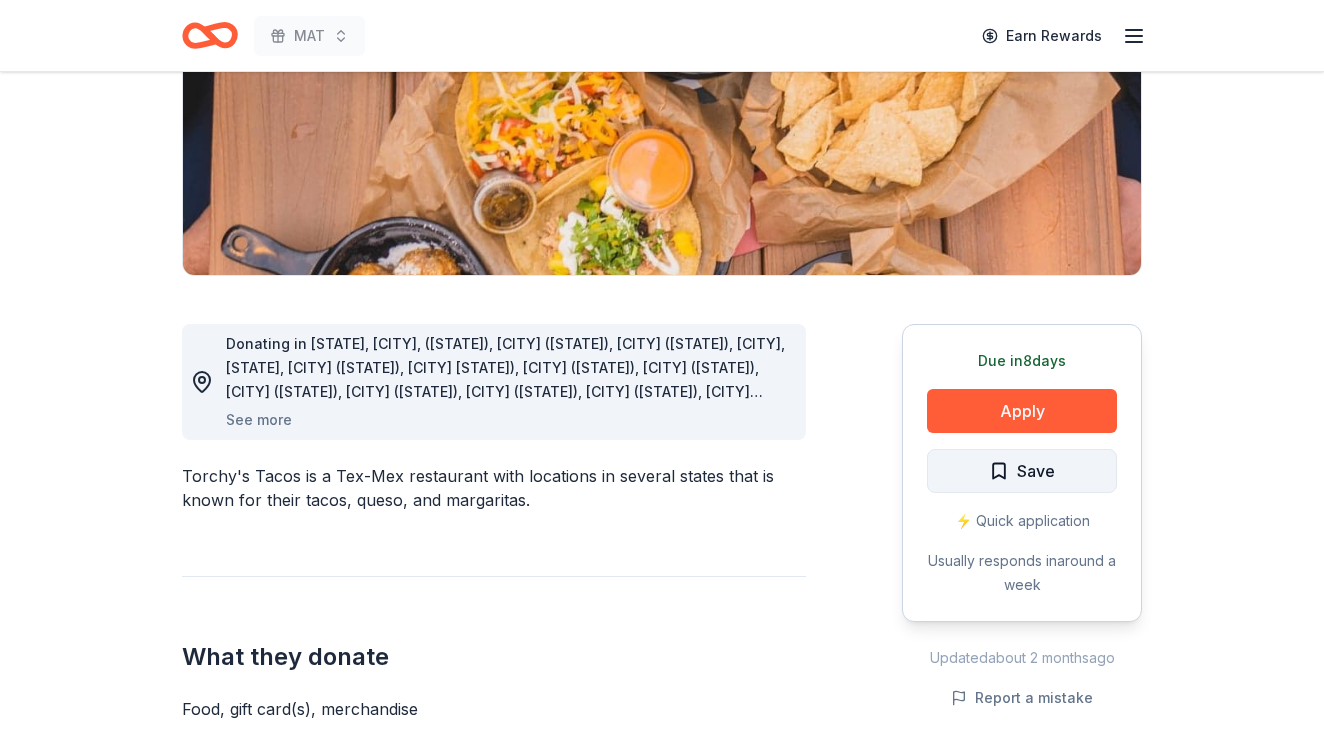 click on "Save" at bounding box center [1022, 471] 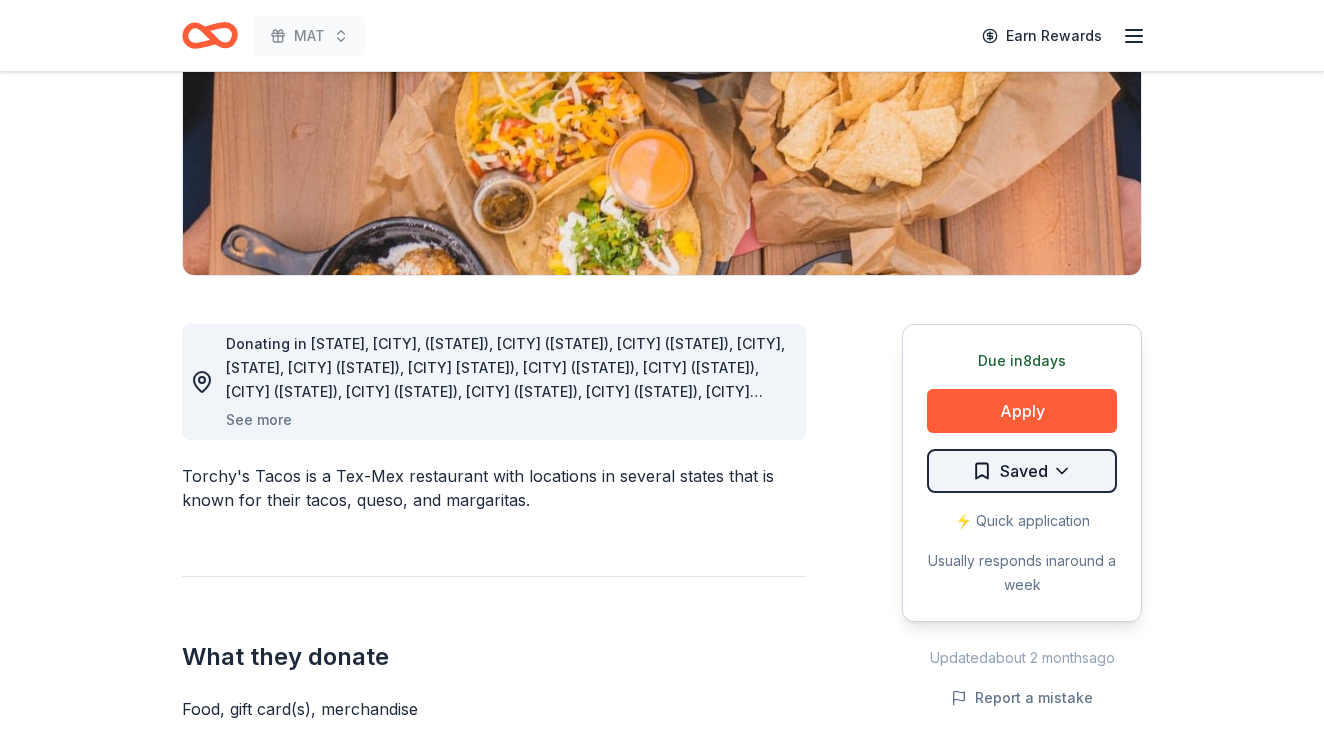 click on "MAT Earn Rewards Due in  8  days Share Torchy's Tacos New approval rate donation value Share Donating in [STATE], [CITY], ([STATE]), [CITY] ([STATE]), [CITY] ([STATE]), [CITY], [STATE], [CITY] ([STATE]), [CITY] [STATE]), [CITY] ([STATE]), [CITY] ([STATE]), [CITY] ([STATE]), [CITY] ([STATE]), [CITY] ([STATE]), [CITY] ([STATE]), [CITY] ([STATE]), [CITY] ([STATE]), [CITY] ([STATE]), [CITY] ([STATE]), [CITY] ([STATE]), [CITY] ([STATE]), [CITY] ([STATE]), [CITY] ([STATE]), [CITY] ([STATE]), [CITY] ([STATE]), [CITY] ([STATE]), [CITY] ([STATE]) See more Torchy's Tacos is a Tex-Mex restaurant with locations in several states that is known for their tacos, queso, and margaritas. What they donate Food, gift card(s), merchandise Alcohol Meals Auction & raffle Snacks Donation is small & easy to send to guests Who they donate to Torchy's Tacos hasn't listed any preferences or eligibility criteria. Due in  8  days Apply Saved ⚡️ Quick application Usually responds in  around a week Updated  about 2 months  ago Report a mistake approval rate 20 % approved 30 % 50 %" at bounding box center (662, 36) 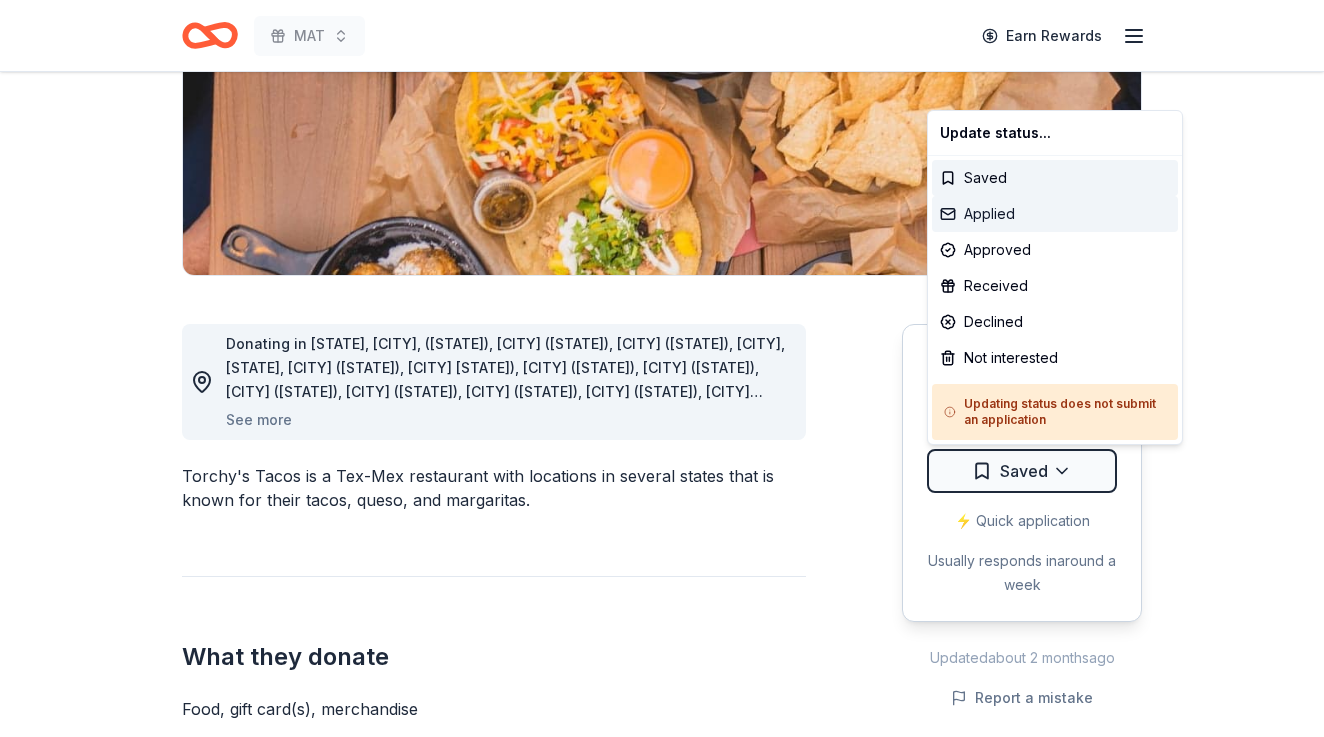 click on "Applied" at bounding box center [1055, 214] 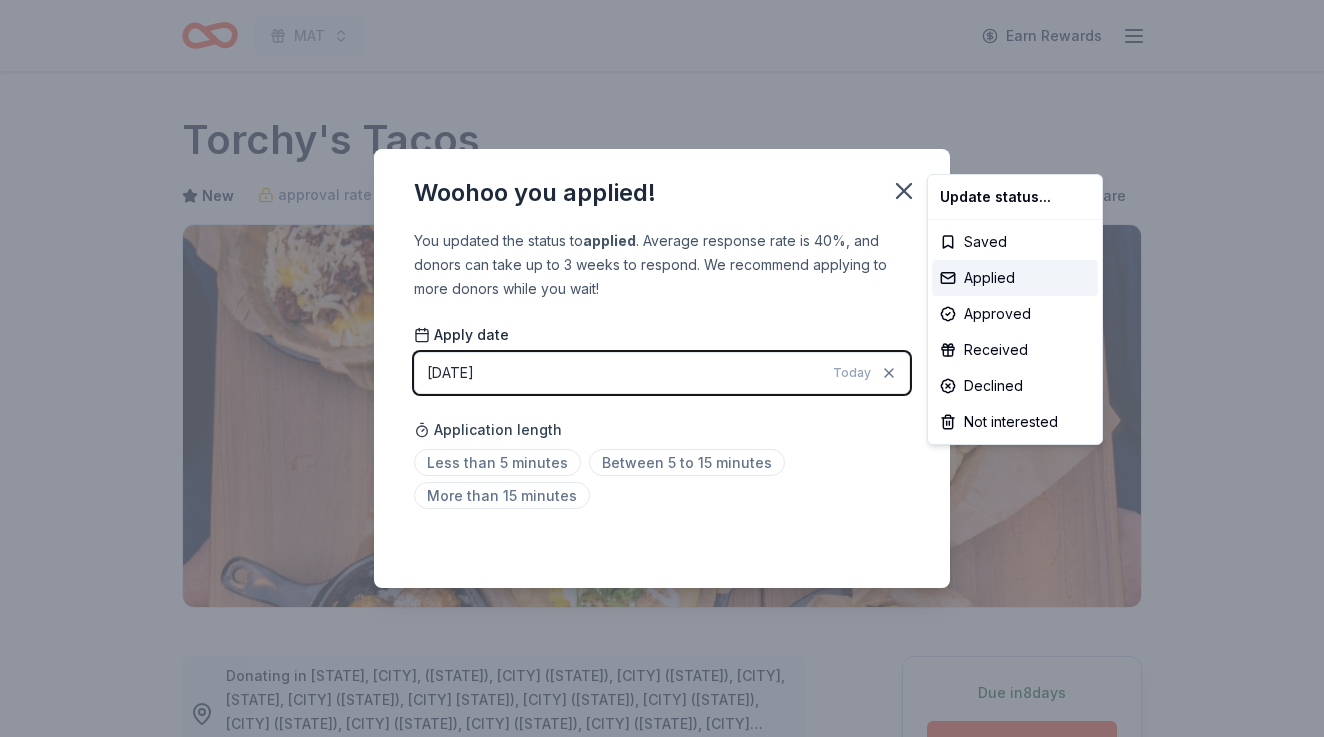 click on "MAT Earn Rewards Due in  8  days Share Torchy's Tacos New approval rate donation value Share Donating in [STATE], [CITY], ([STATE]), [CITY] ([STATE]), [CITY] ([STATE]), [CITY], [STATE], [CITY] ([STATE]), [CITY] [STATE]), [CITY] ([STATE]), [CITY] ([STATE]), [CITY] ([STATE]), [CITY] ([STATE]), [CITY] ([STATE]), [CITY] ([STATE]), [CITY] ([STATE]), [CITY] ([STATE]), [CITY] ([STATE]), [CITY] ([STATE]), [CITY] ([STATE]), [CITY] ([STATE]), [CITY] ([STATE]), [CITY] ([STATE]), [CITY] ([STATE]), [CITY] ([STATE]), [CITY] ([STATE]), [CITY] ([STATE]) See more Torchy's Tacos is a Tex-Mex restaurant with locations in several states that is known for their tacos, queso, and margaritas. What they donate Food, gift card(s), merchandise Alcohol Meals Auction & raffle Snacks Donation is small & easy to send to guests Who they donate to Torchy's Tacos hasn't listed any preferences or eligibility criteria. Due in  8  days Apply Applied ⚡️ Quick application Usually responds in  around a week Updated  about 2 months  ago Report a mistake approval rate 20 % approved 30 % 50" at bounding box center (662, 368) 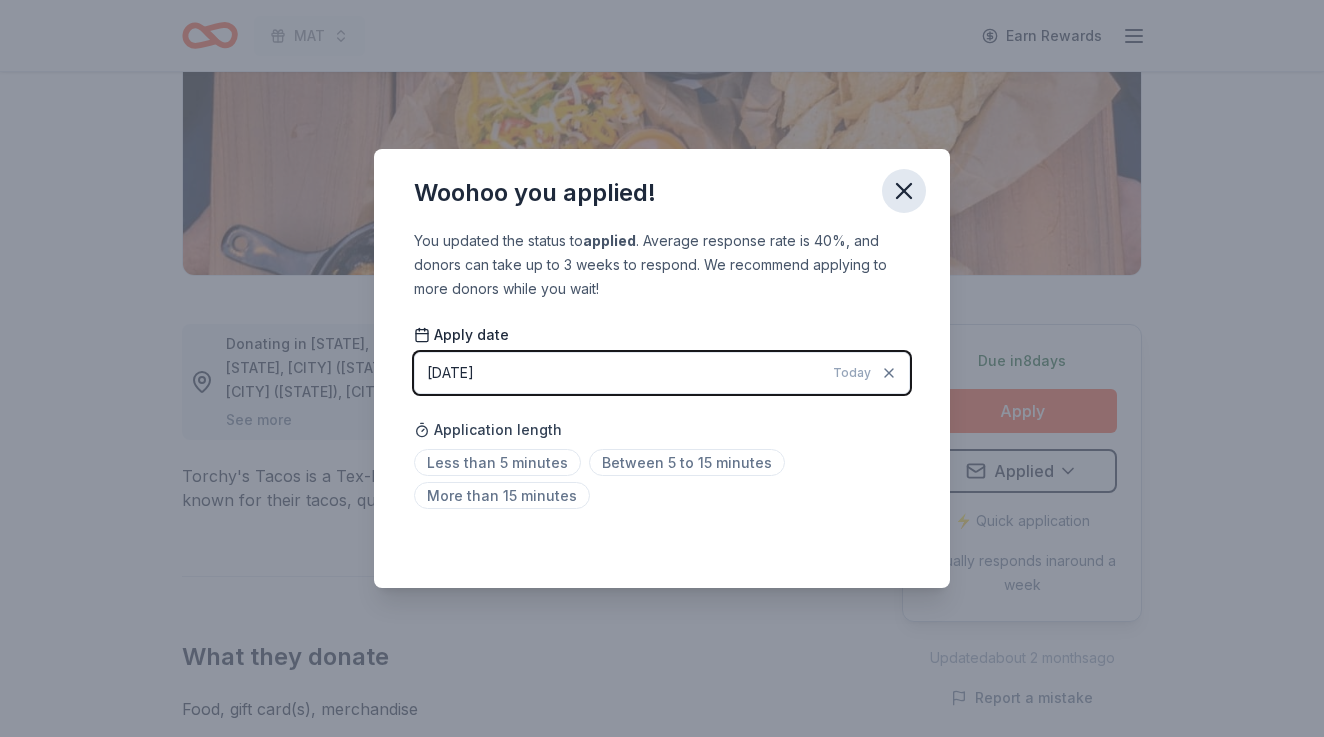 click 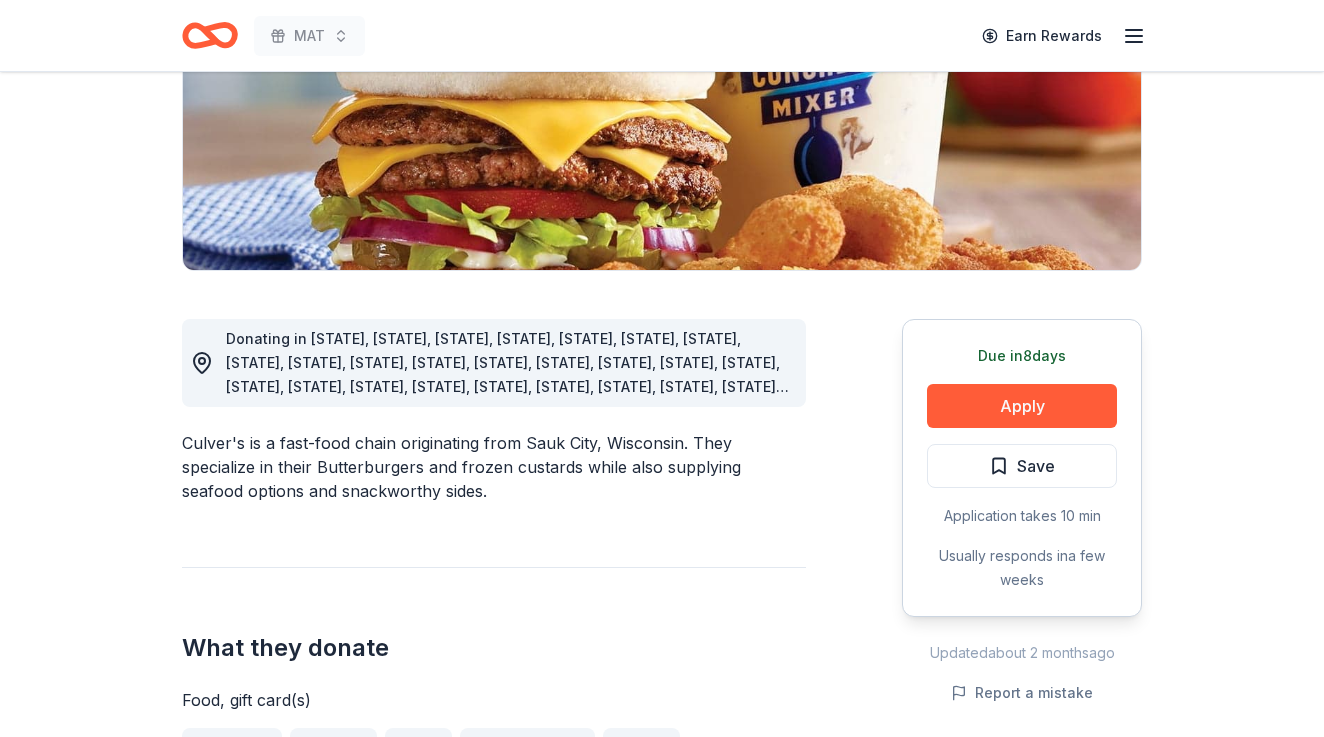 scroll, scrollTop: 344, scrollLeft: 0, axis: vertical 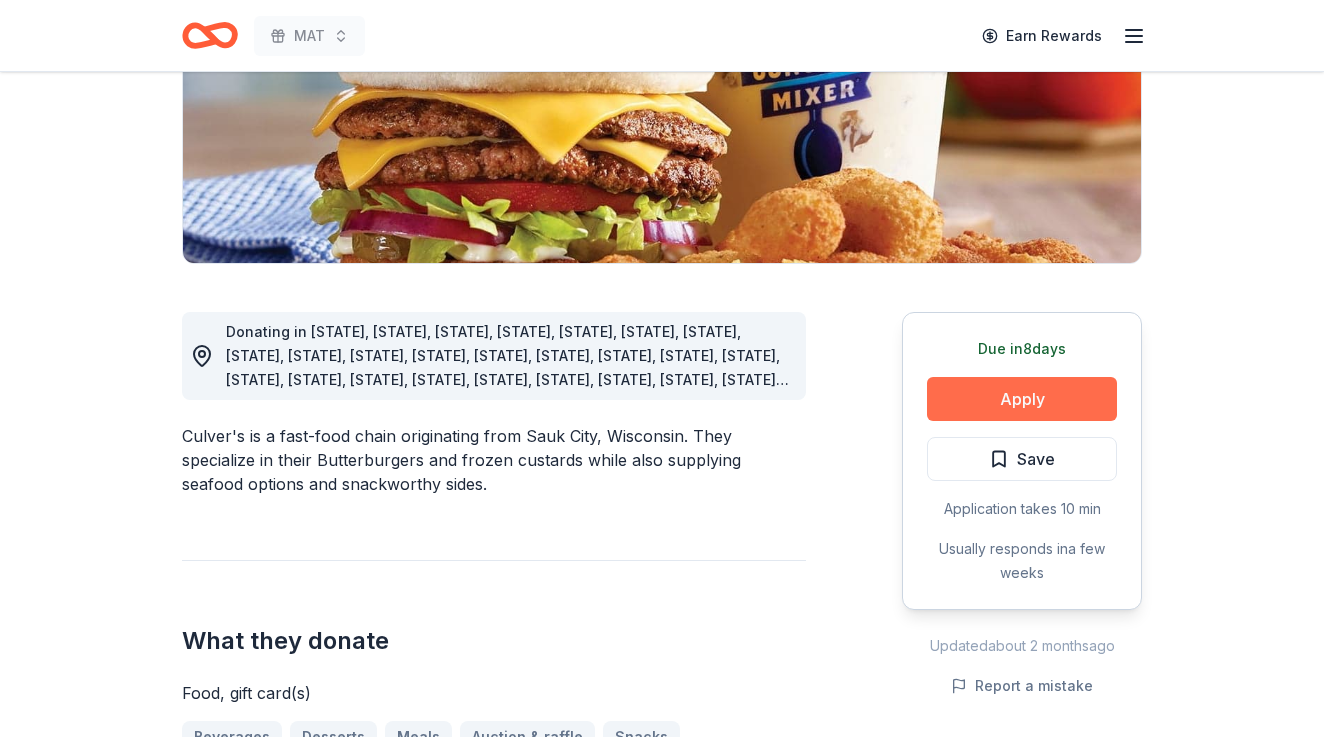 click on "Apply" at bounding box center (1022, 399) 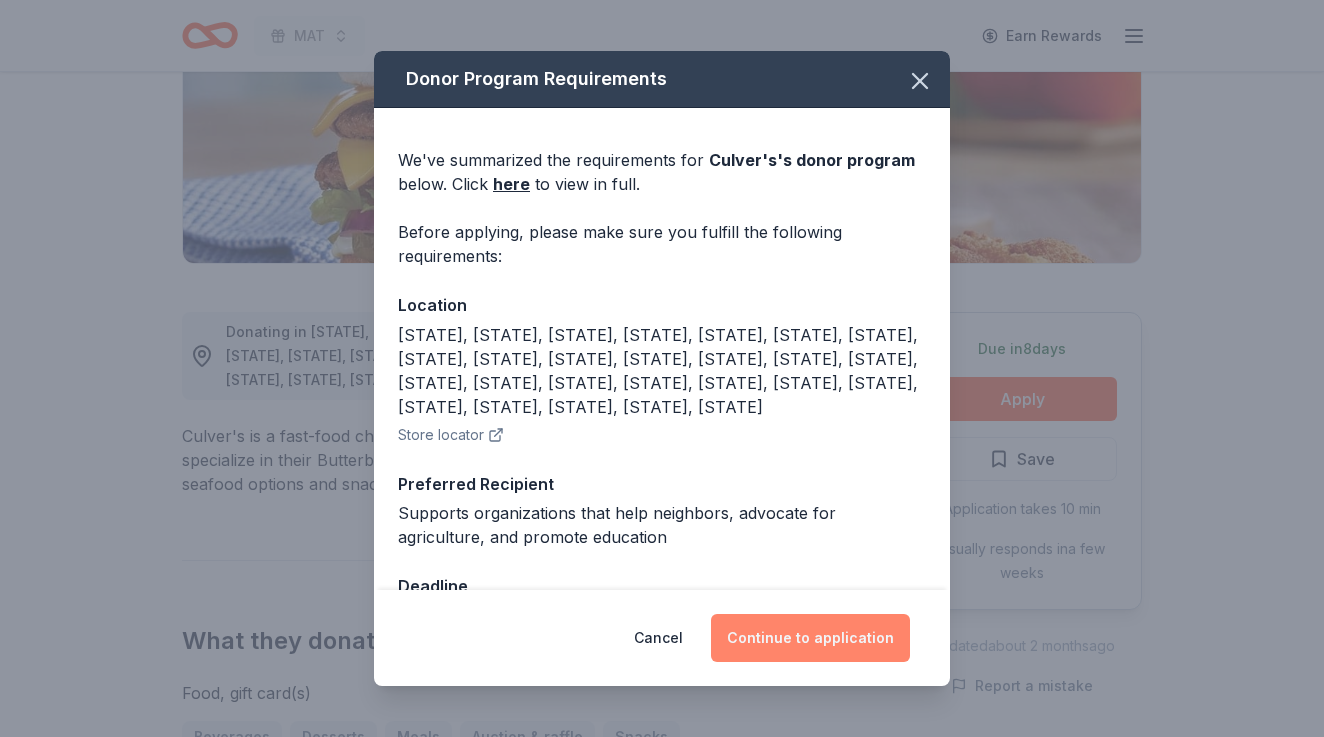 click on "Continue to application" at bounding box center (810, 638) 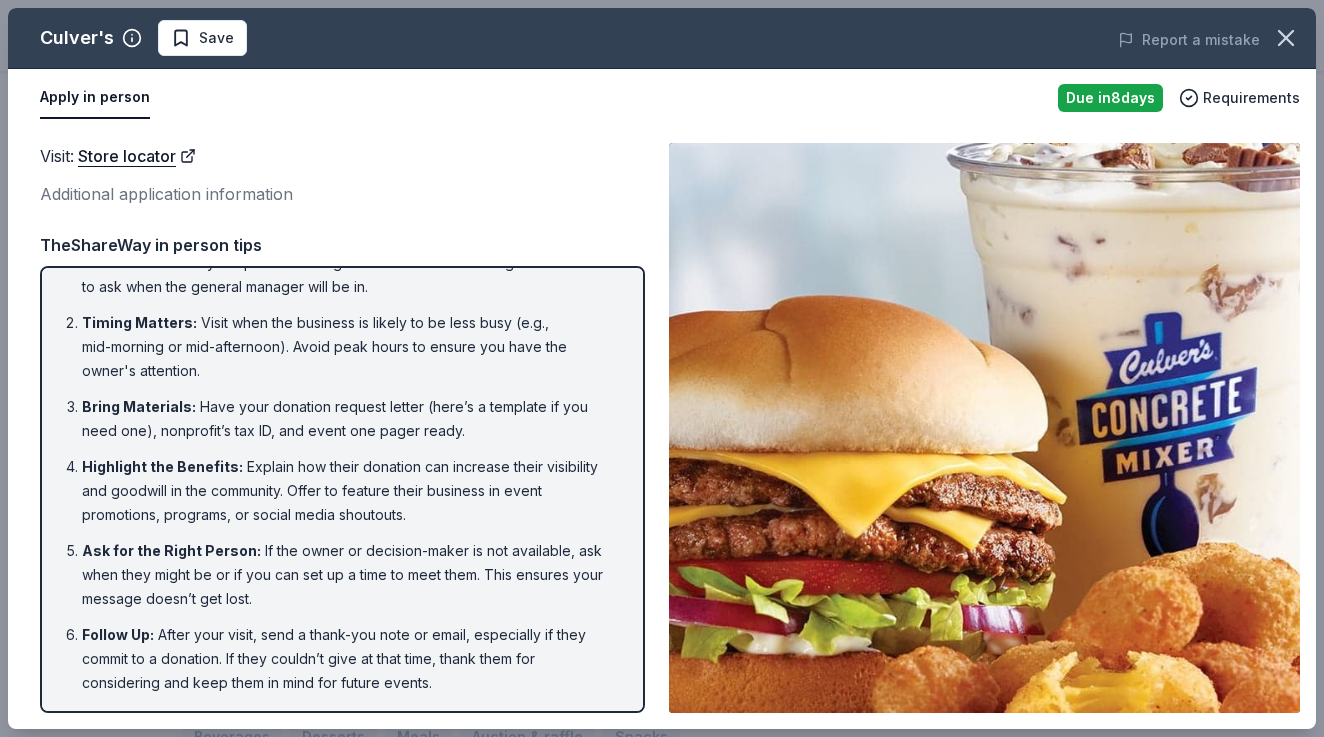 scroll, scrollTop: 32, scrollLeft: 0, axis: vertical 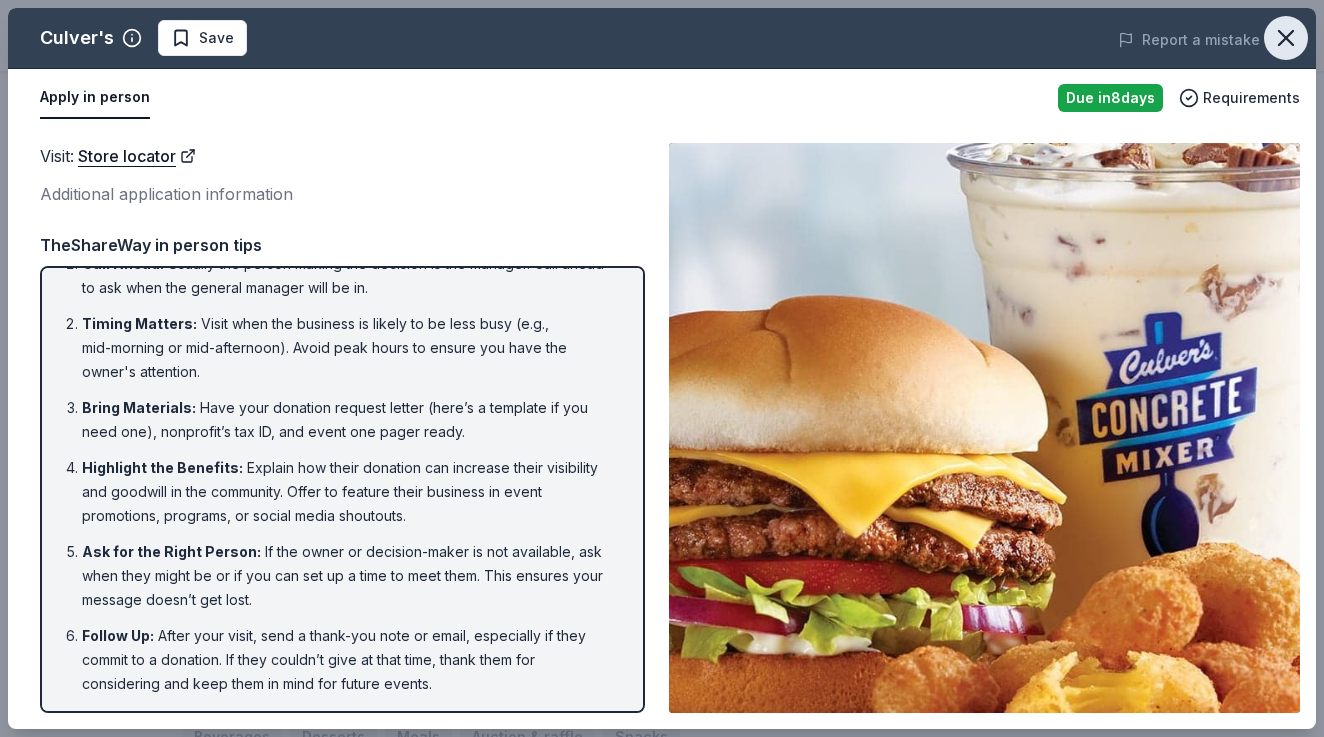 click 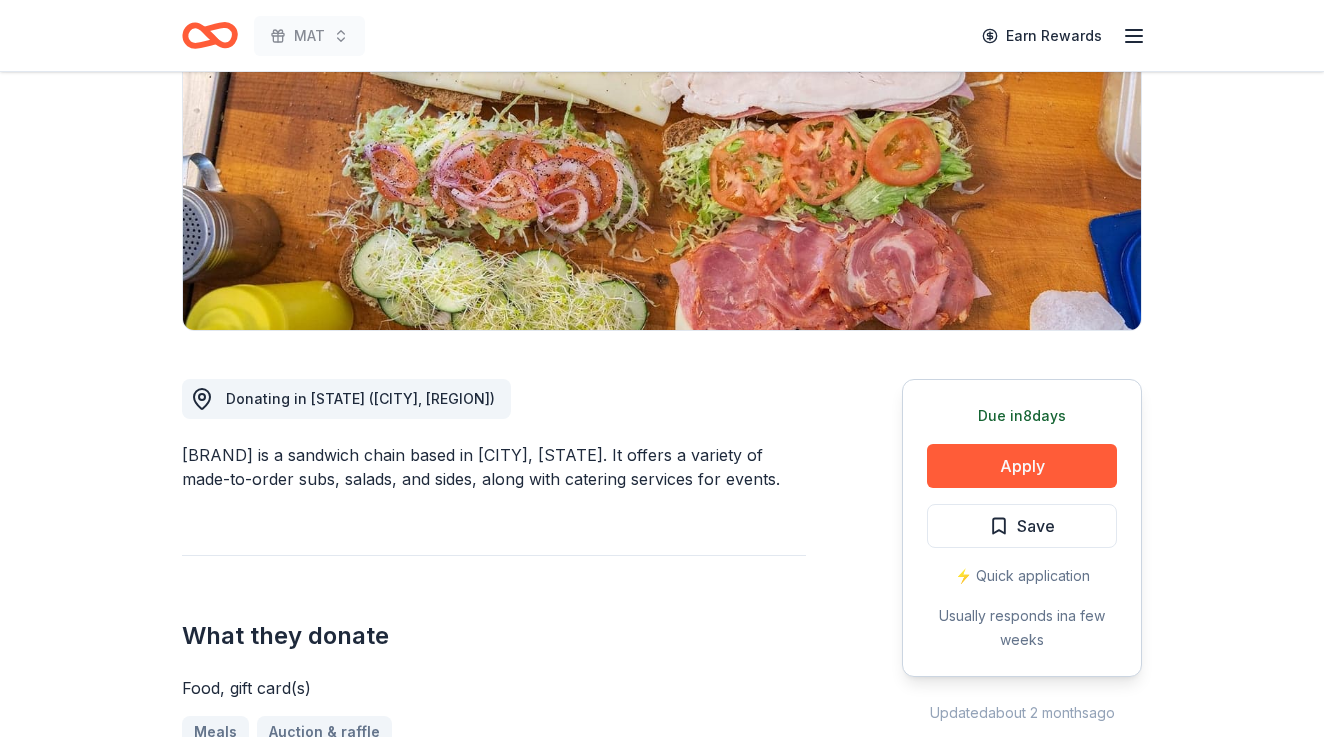 scroll, scrollTop: 291, scrollLeft: 0, axis: vertical 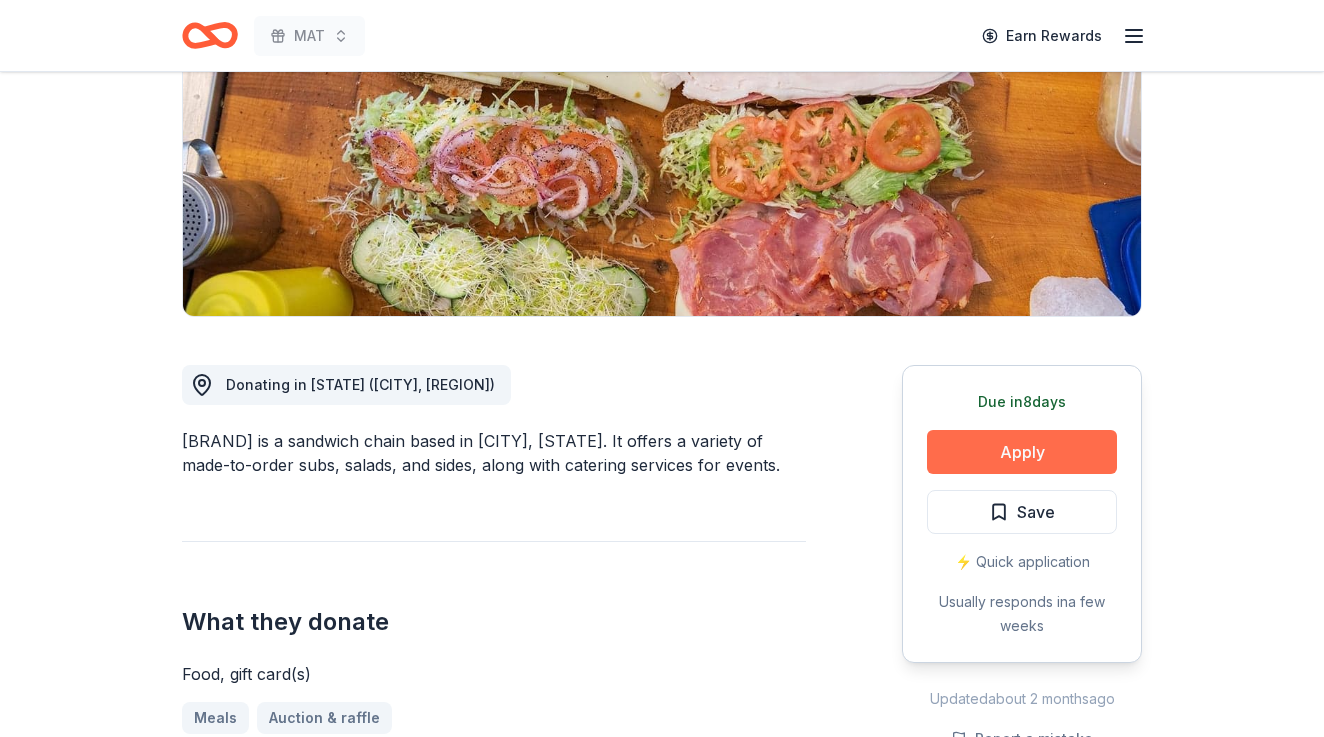 click on "Apply" at bounding box center (1022, 452) 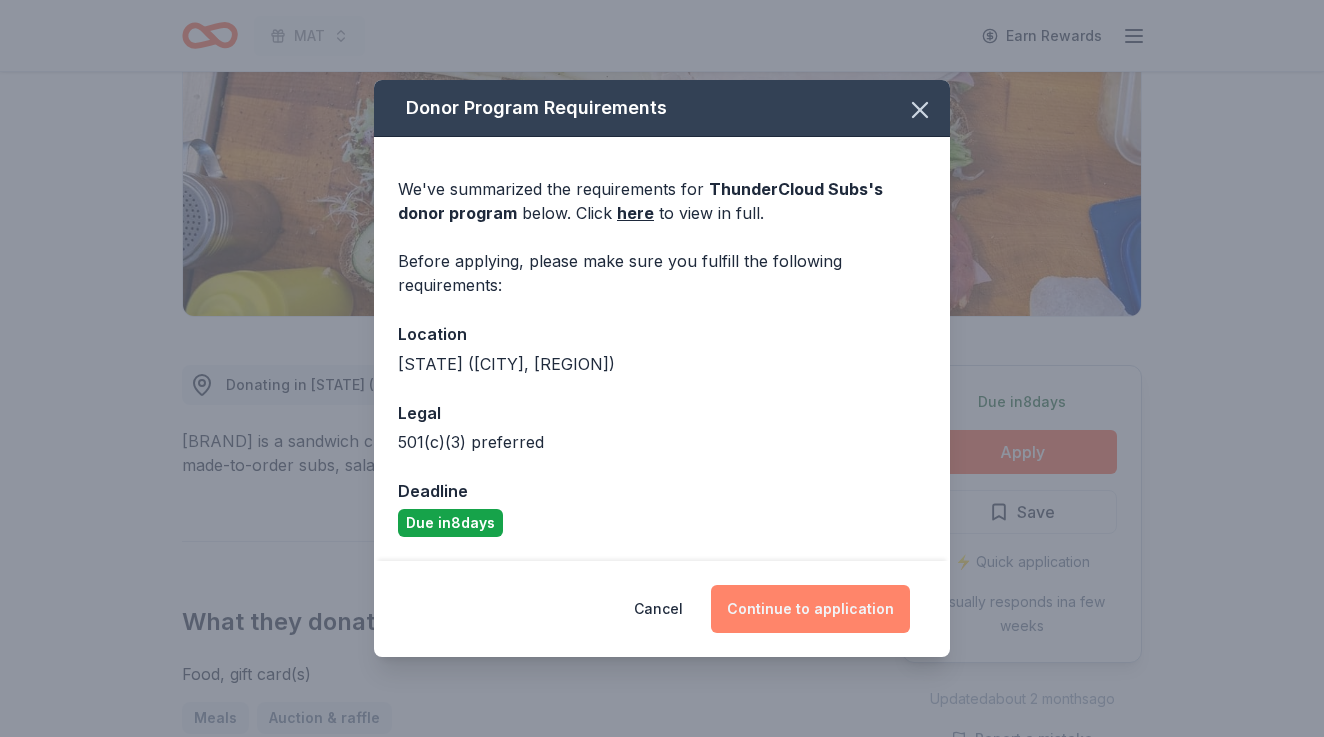 click on "Continue to application" at bounding box center (810, 609) 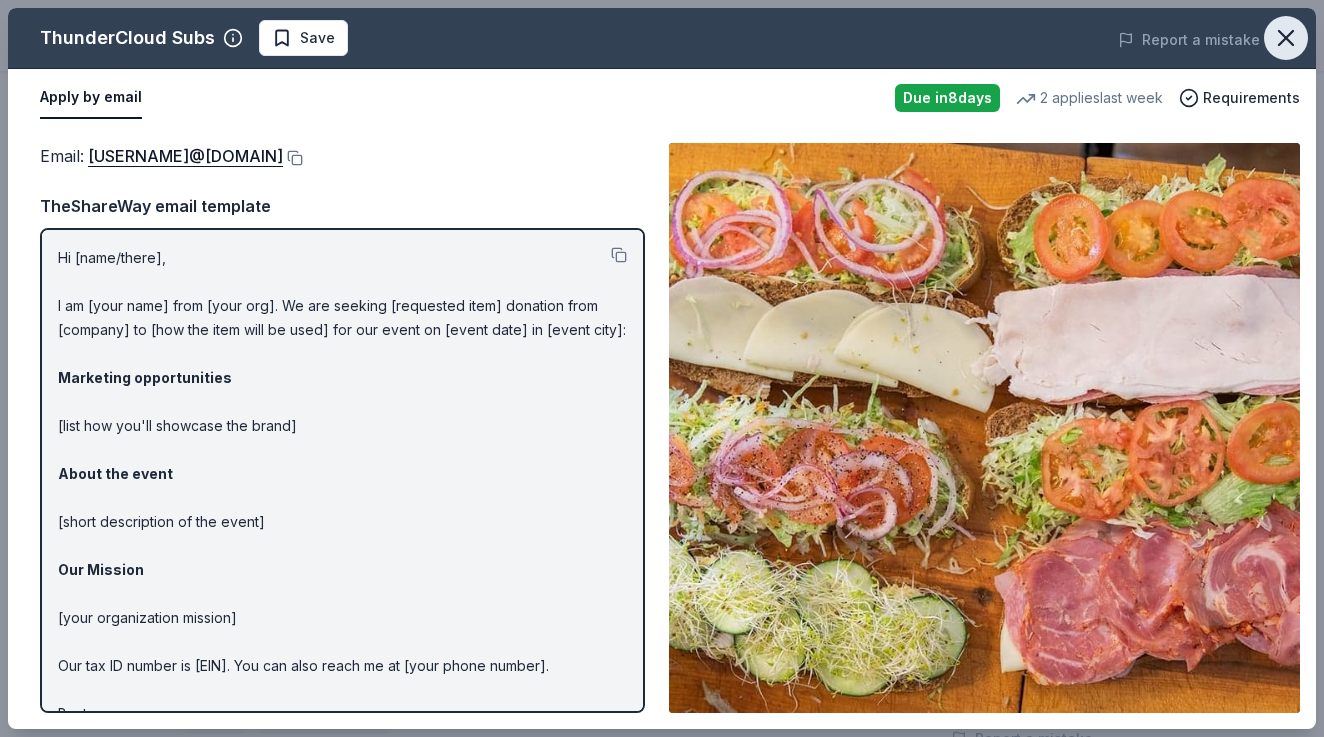 click 